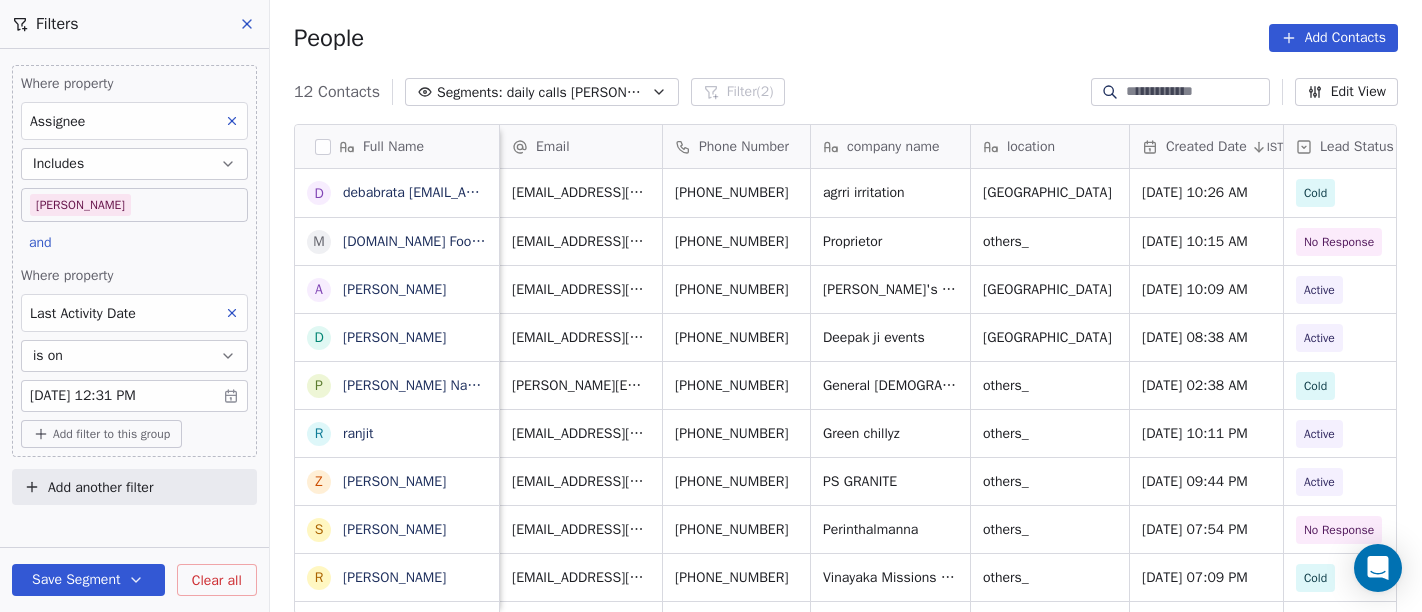 scroll, scrollTop: 0, scrollLeft: 0, axis: both 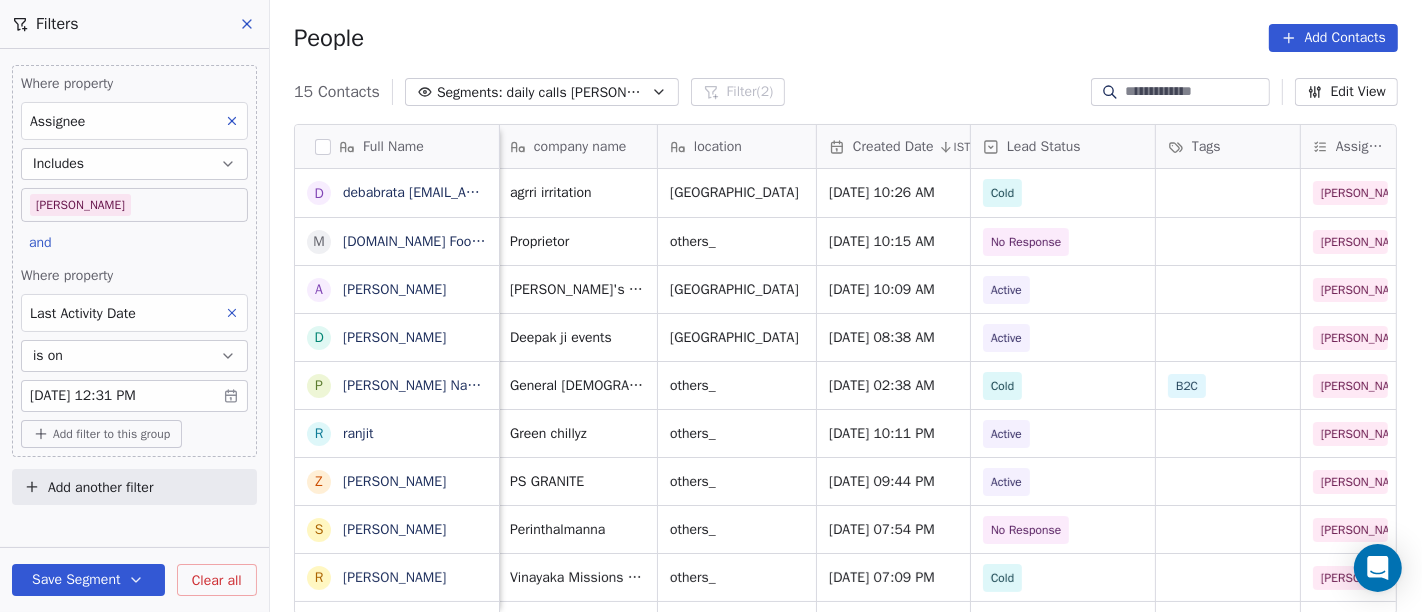 click on "On2Cook India Pvt. Ltd. Contacts People Marketing Workflows Campaigns Sales Pipelines Sequences Beta Tools Apps AI Agents Help & Support Filters Where property   Assignee   Includes [PERSON_NAME] and Where property   Last Activity Date   is on [DATE] 12:31 PM Add filter to this group Add another filter Save Segment Clear all People  Add Contacts 15 Contacts Segments: daily calls salim  Filter  (2) Edit View Tag Add to Sequence Full Name d [PERSON_NAME].[PERSON_NAME]@[DOMAIN_NAME] M [DOMAIN_NAME] Food Factory A [PERSON_NAME] D [PERSON_NAME] P [PERSON_NAME] [PERSON_NAME] r [PERSON_NAME] z [PERSON_NAME] s [PERSON_NAME] I [PERSON_NAME] H [PERSON_NAME] S [PERSON_NAME] A [PERSON_NAME] A [PERSON_NAME] P [PERSON_NAME] Email Phone Number company name location Created Date IST Lead Status Tags Assignee Sales Rep Last Activity Date IST Follow Up Date [EMAIL_ADDRESS][DOMAIN_NAME] [PHONE_NUMBER] agrri irritation [GEOGRAPHIC_DATA] [DATE] 10:26 AM Cold Salim [DATE] 10:46 AM [EMAIL_ADDRESS][DOMAIN_NAME] [PHONE_NUMBER] Proprietor others_ No Response" at bounding box center [711, 306] 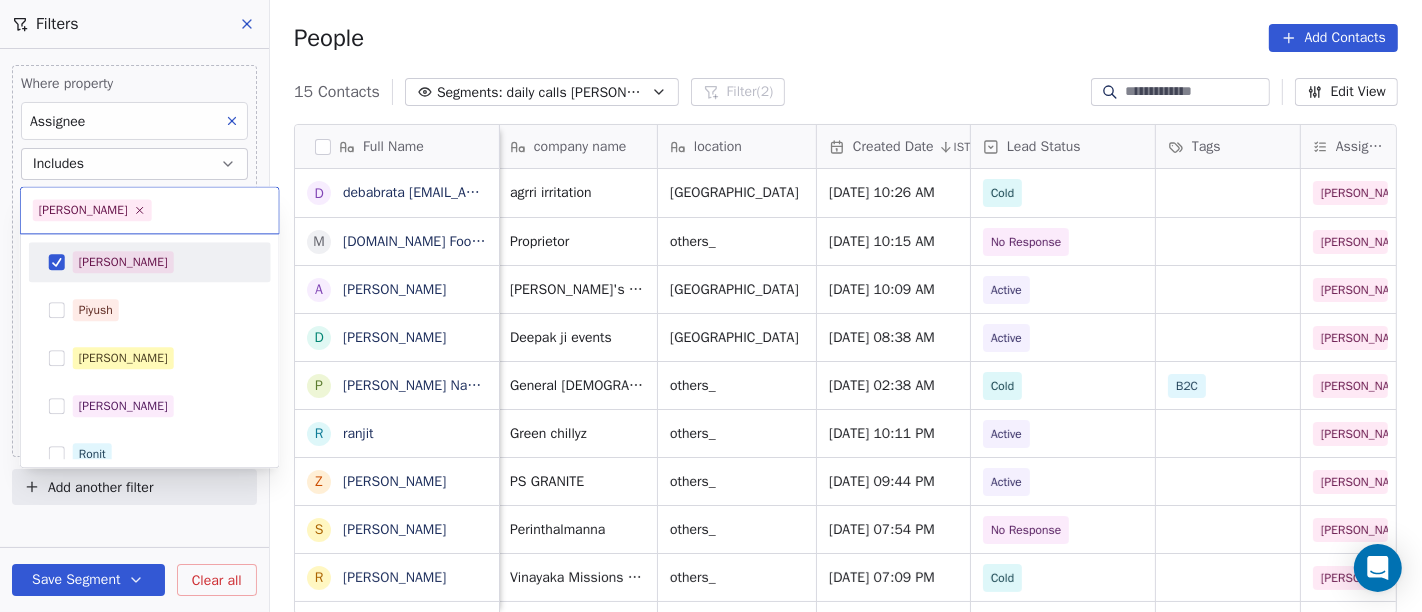 click on "[PERSON_NAME]" at bounding box center (162, 262) 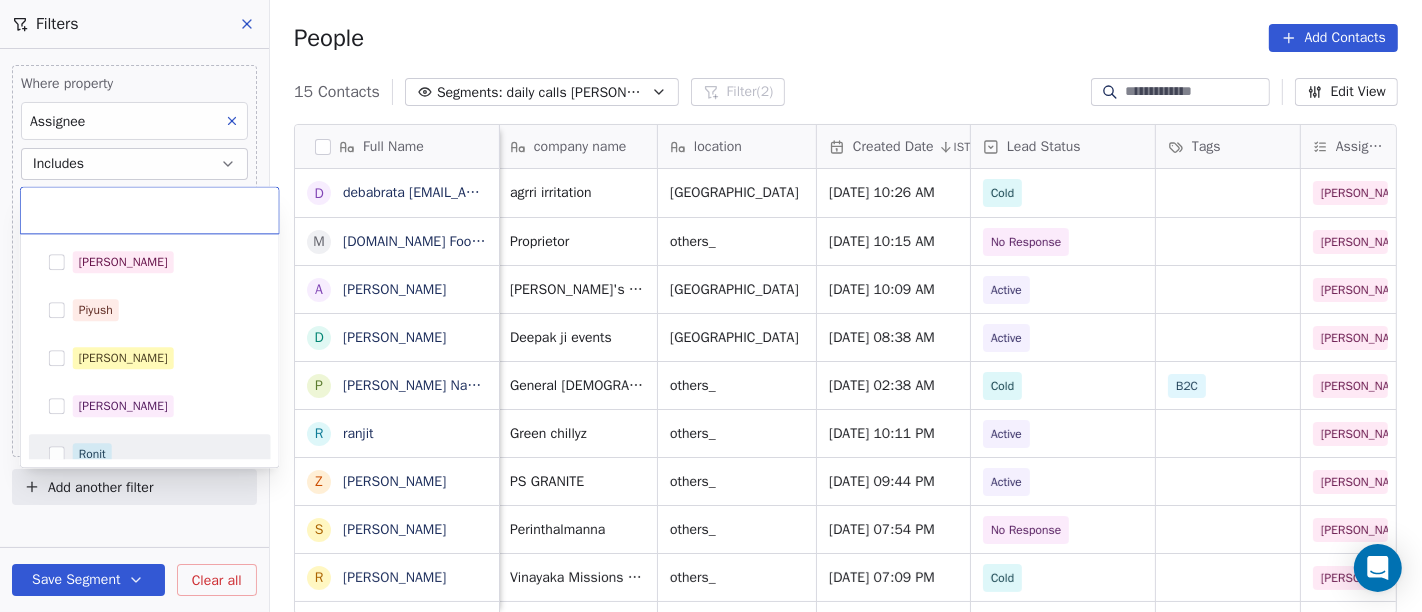 click on "Ronit" at bounding box center [162, 454] 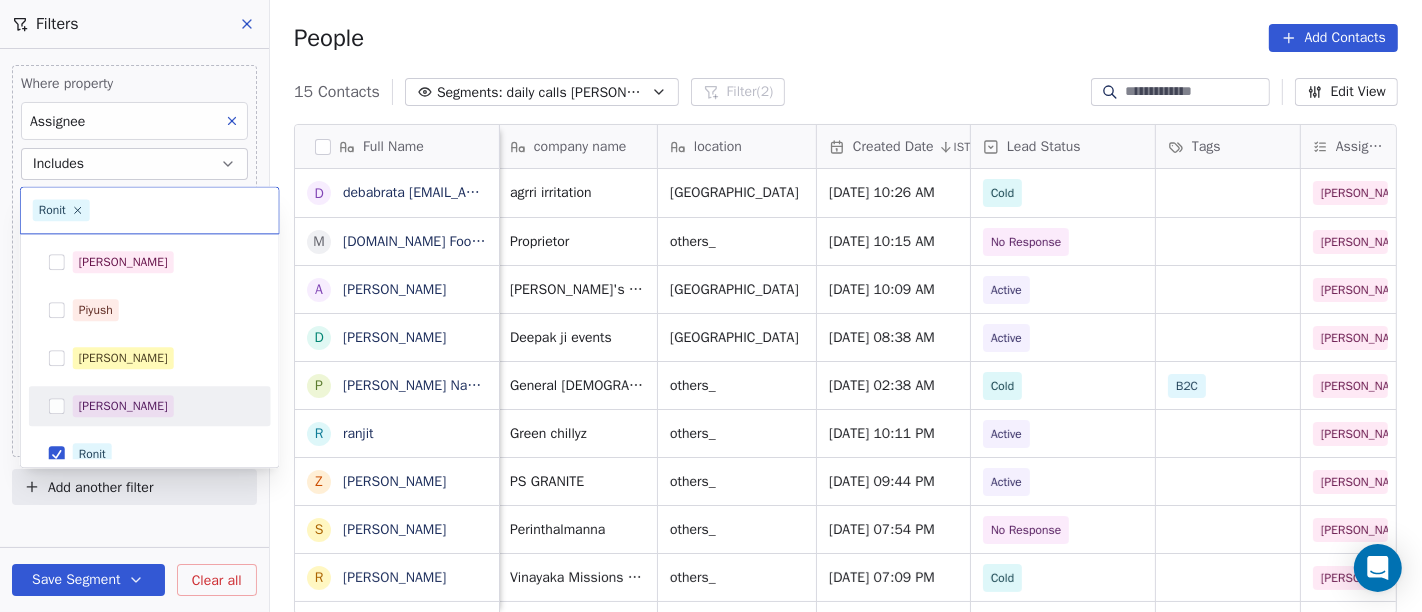 click on "On2Cook India Pvt. Ltd. Contacts People Marketing Workflows Campaigns Sales Pipelines Sequences Beta Tools Apps AI Agents Help & Support Filters Where property   Assignee   Includes [PERSON_NAME] and Where property   Last Activity Date   is on [DATE] 12:31 PM Add filter to this group Add another filter Save Segment Clear all People  Add Contacts 15 Contacts Segments: daily calls salim  Filter  (2) Edit View Tag Add to Sequence Full Name d [PERSON_NAME].[PERSON_NAME]@[DOMAIN_NAME] M [DOMAIN_NAME] Food Factory A [PERSON_NAME] D [PERSON_NAME] P [PERSON_NAME] [PERSON_NAME] r [PERSON_NAME] z [PERSON_NAME] s [PERSON_NAME] I [PERSON_NAME] H [PERSON_NAME] S [PERSON_NAME] A [PERSON_NAME] A [PERSON_NAME] P [PERSON_NAME] Email Phone Number company name location Created Date IST Lead Status Tags Assignee Sales Rep Last Activity Date IST Follow Up Date [EMAIL_ADDRESS][DOMAIN_NAME] [PHONE_NUMBER] agrri irritation [GEOGRAPHIC_DATA] [DATE] 10:26 AM Cold Salim [DATE] 10:46 AM [EMAIL_ADDRESS][DOMAIN_NAME] [PHONE_NUMBER] Proprietor others_ No Response" at bounding box center (711, 306) 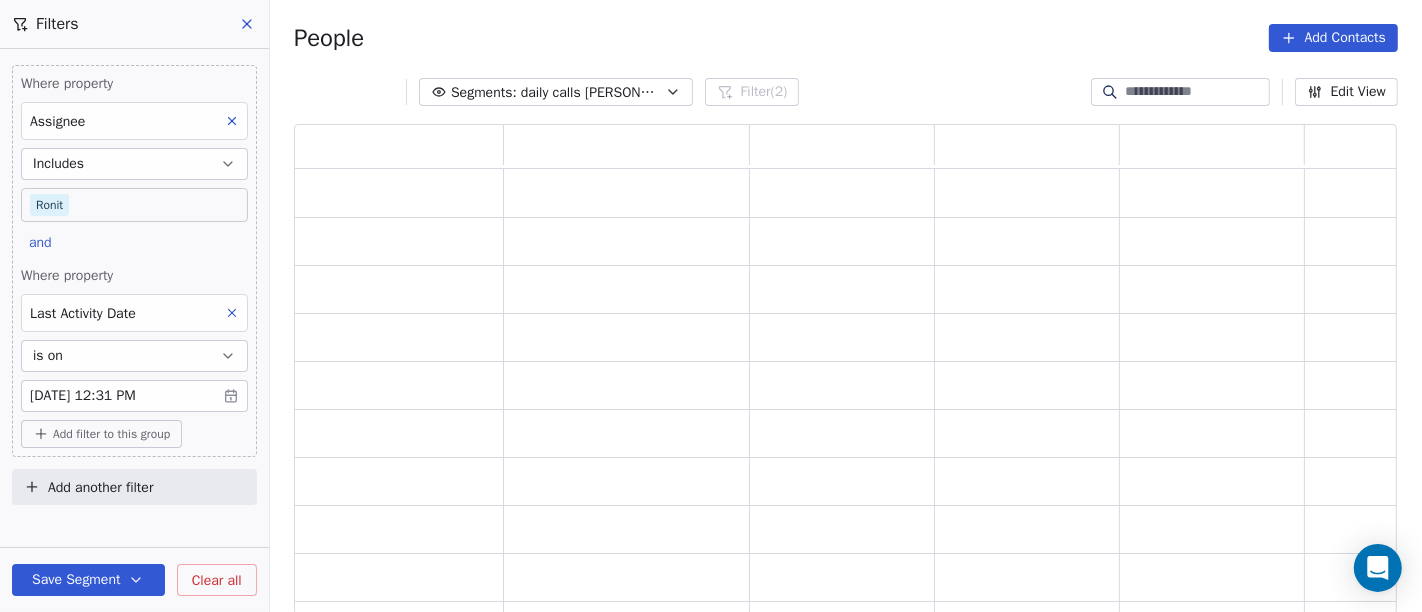 scroll, scrollTop: 17, scrollLeft: 17, axis: both 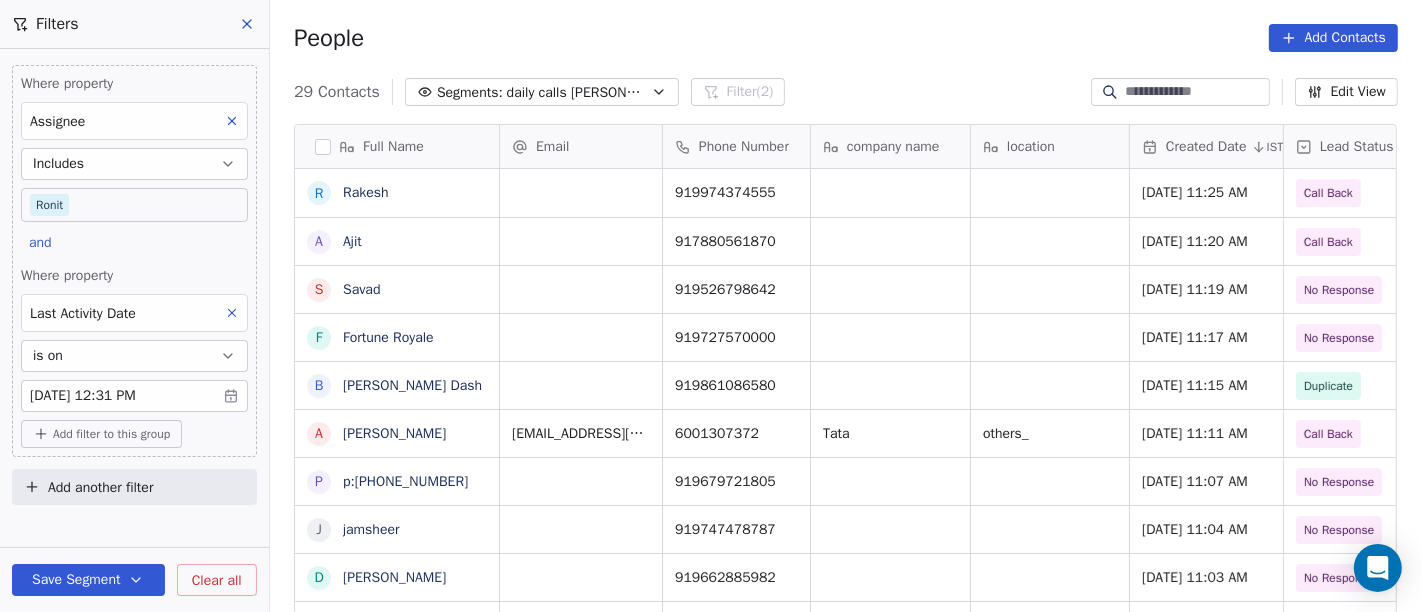click on "On2Cook India Pvt. Ltd. Contacts People Marketing Workflows Campaigns Sales Pipelines Sequences Beta Tools Apps AI Agents Help & Support Filters Where property   Assignee   Includes [PERSON_NAME] and Where property   Last Activity Date   is on [DATE] 12:31 PM Add filter to this group Add another filter Save Segment Clear all People  Add Contacts 29 Contacts Segments: daily calls salim  Filter  (2) Edit View Tag Add to Sequence Full Name R [PERSON_NAME] A [PERSON_NAME] F Fortune Royale B [PERSON_NAME] Dash A [PERSON_NAME] p p:[PHONE_NUMBER] j jamsheer [PERSON_NAME] M Mango S [PERSON_NAME] A [PERSON_NAME] Bharatiya U [PERSON_NAME] M [PERSON_NAME] S [PERSON_NAME] G [PERSON_NAME] M [PERSON_NAME] L [PERSON_NAME] D [PERSON_NAME] M [PERSON_NAME] K Kadal restaurant P [PERSON_NAME] R [PERSON_NAME] A [PERSON_NAME] H Harpreetkaur [PERSON_NAME] A [PERSON_NAME] B [PERSON_NAME] Dash J [PERSON_NAME] Email Phone Number company name location Created Date IST Lead Status Tags Assignee Sales Rep 919974374555 [DATE] 11:25 AM" at bounding box center (711, 306) 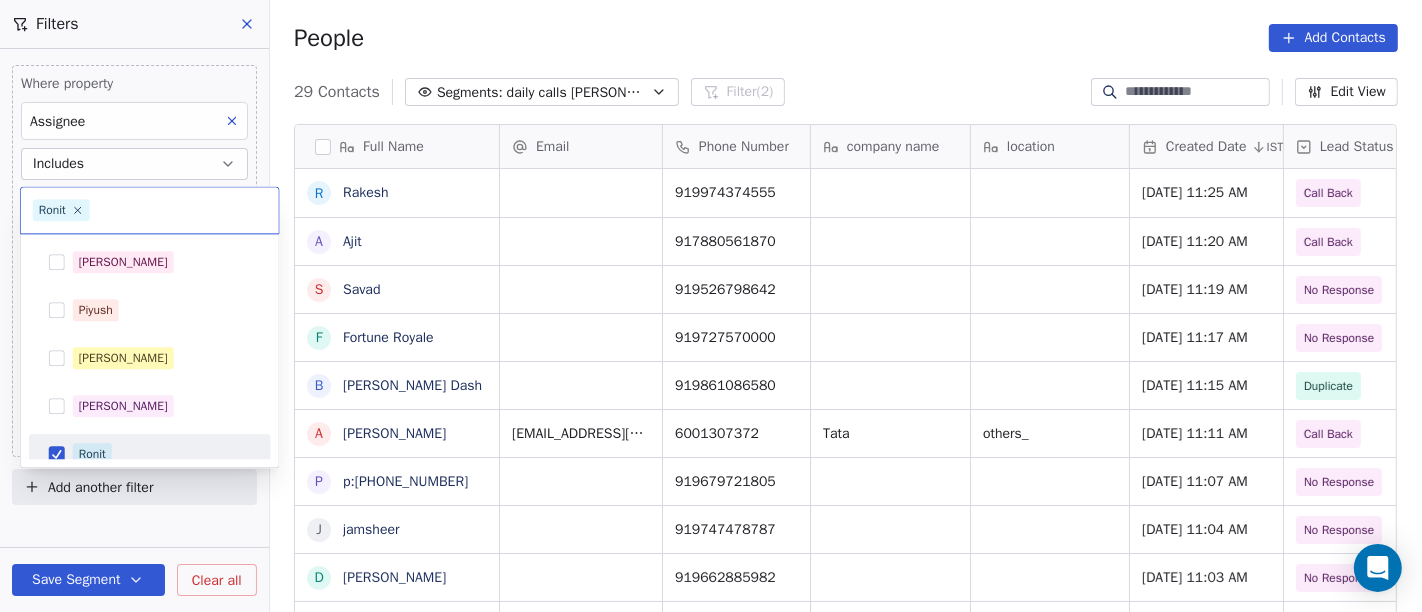 scroll, scrollTop: 14, scrollLeft: 0, axis: vertical 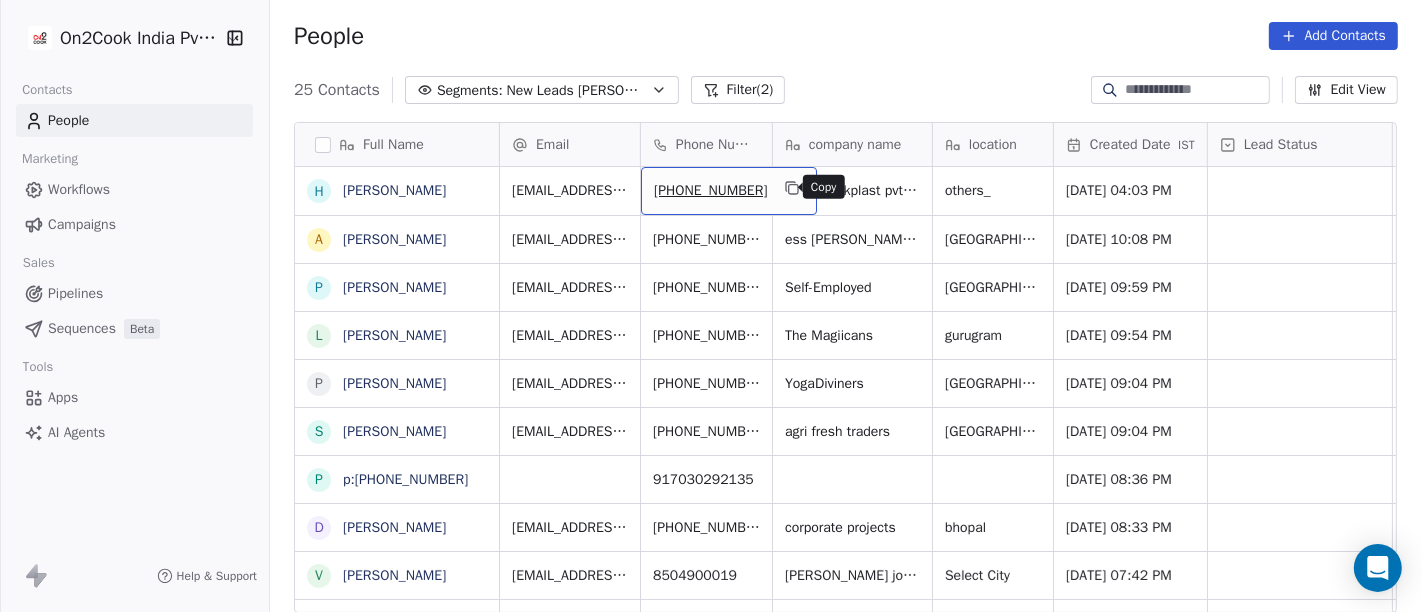 click 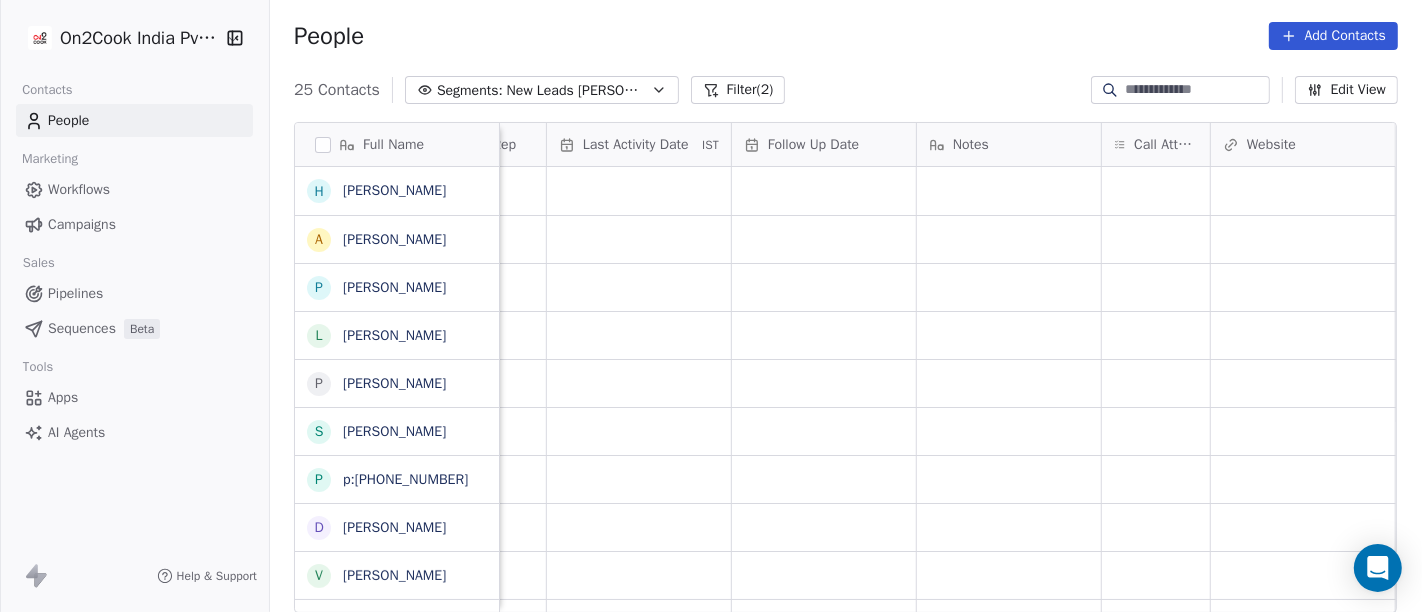 scroll, scrollTop: 0, scrollLeft: 1221, axis: horizontal 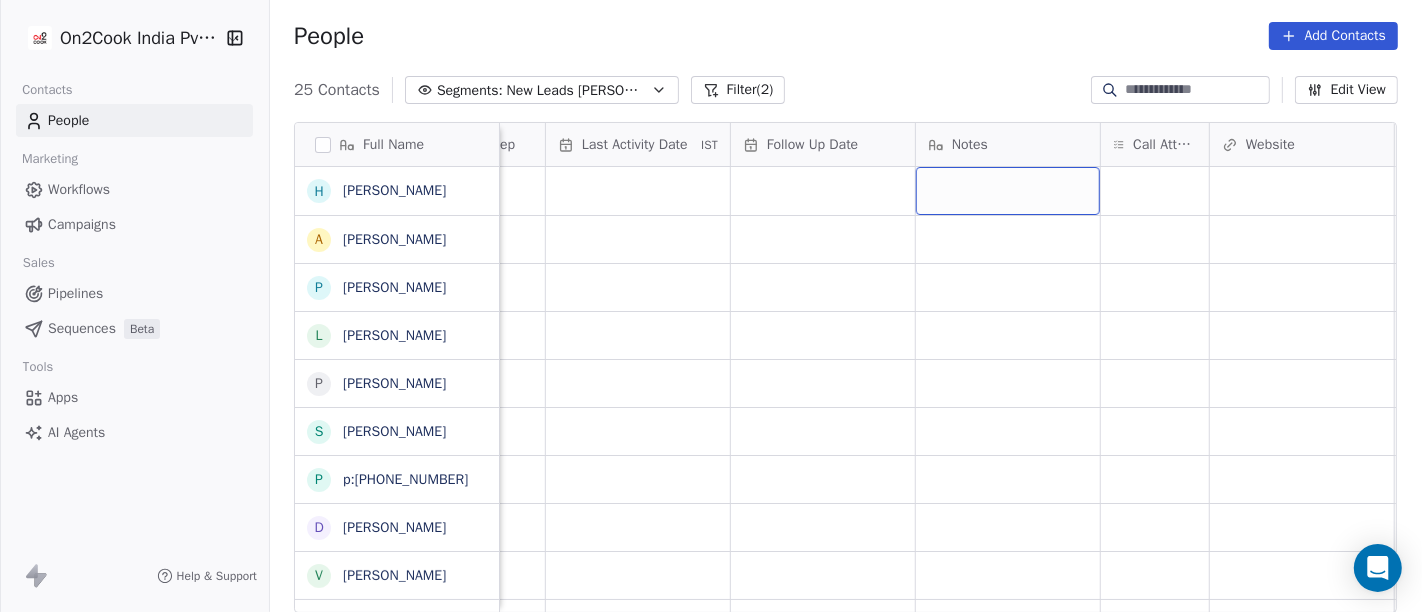 click at bounding box center (1008, 191) 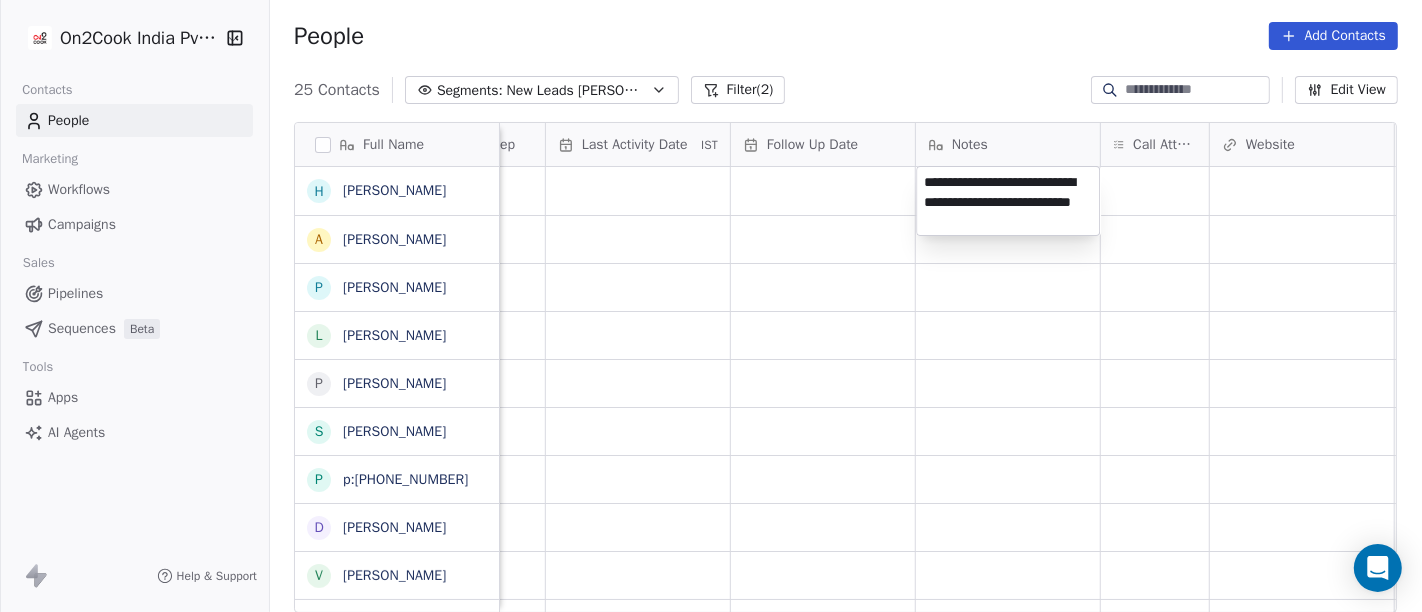 type on "**********" 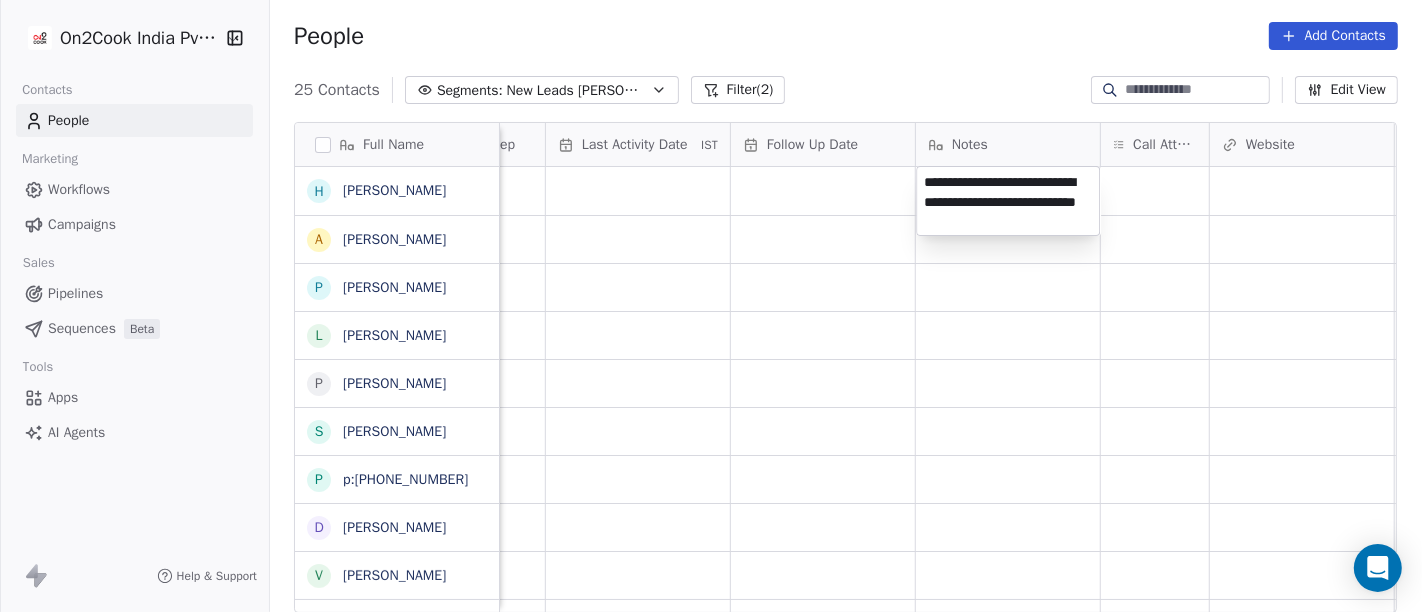 click on "On2Cook India Pvt. Ltd. Contacts People Marketing Workflows Campaigns Sales Pipelines Sequences Beta Tools Apps AI Agents Help & Support People  Add Contacts 25 Contacts Segments: New Leads Salim Filter  (2) Edit View Tag Add to Sequence Full Name H Hitesh Gandhi A Aman Bansal P Pawan Dhingra L Laksshay Rajput P Pankaj Bafna S Surinder Jagga p p:+917030292135 D Dileep Singh Gaharwar V Vijendra singh I Indrajit Paul P Prince Singh A Ashwani Sharma A AMIT TANEJA Y Yogesh Pawar A Ambuj A Anshuman R Rohit M Mumma's boy cafe and restaurant. A Amardeep Chandarwanshi S Sanjay Chalana j jarad suhas pandrinath M Maha SHIV marketing L Lobzang Tandup S Sunil Bagdi a archit sharma Lead Status Tags Assignee Sales Rep Last Activity Date IST Follow Up Date Notes Call Attempts Website zomato link outlet type Location Job Title   Salim executive_kitchens   Salim resort/hotels   Salim caterers   Salim cloud_kitchen   Salim cloud_kitchen   Salim restaurants   Salim   Salim cloud_kitchen   Salim Restaurants GM   Salim   Salim" at bounding box center (711, 306) 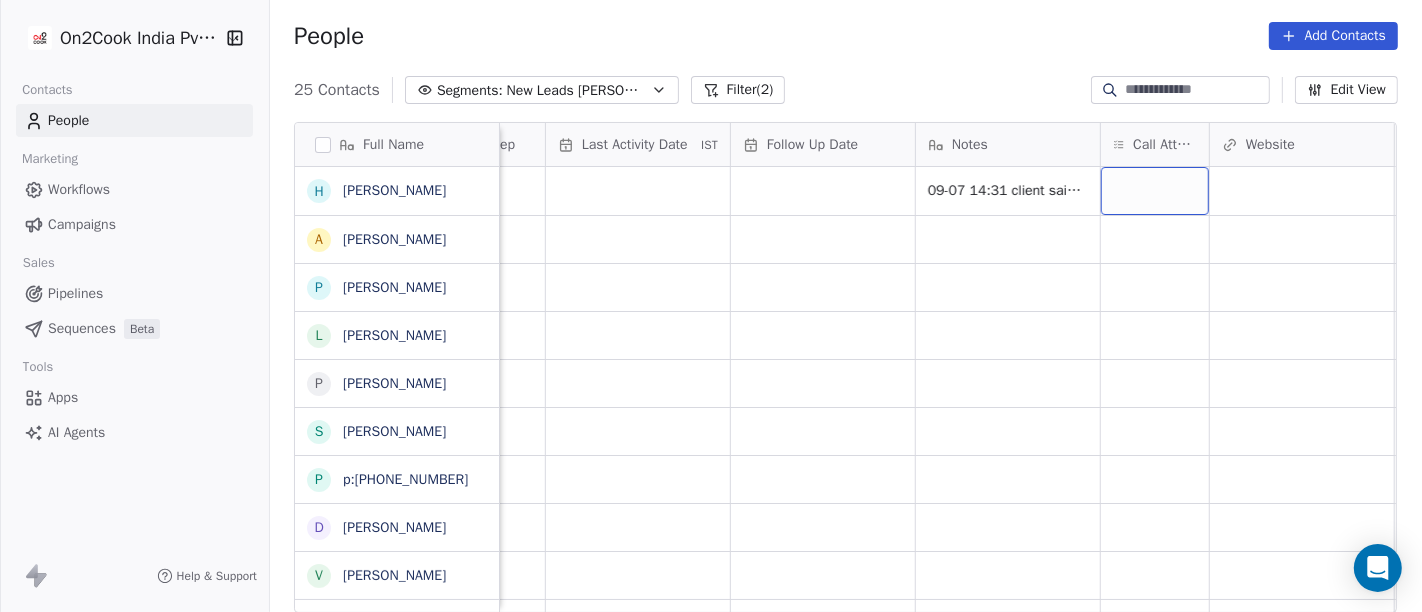 click at bounding box center (1155, 191) 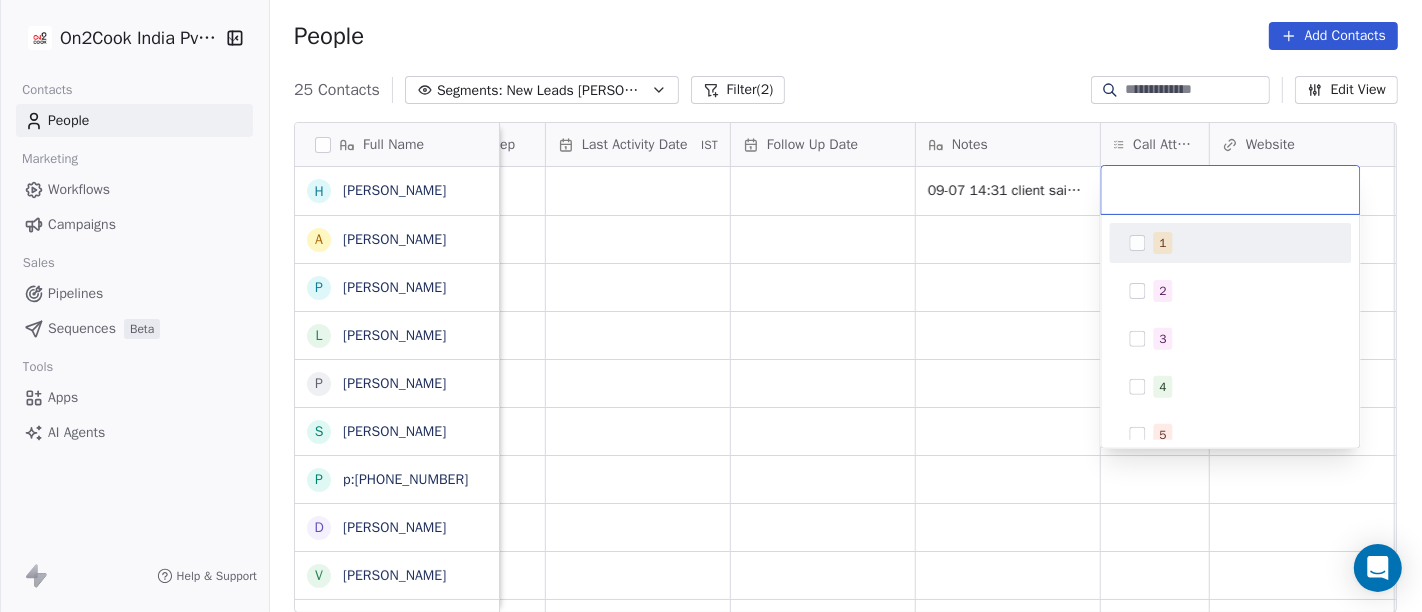 click on "1" at bounding box center (1162, 243) 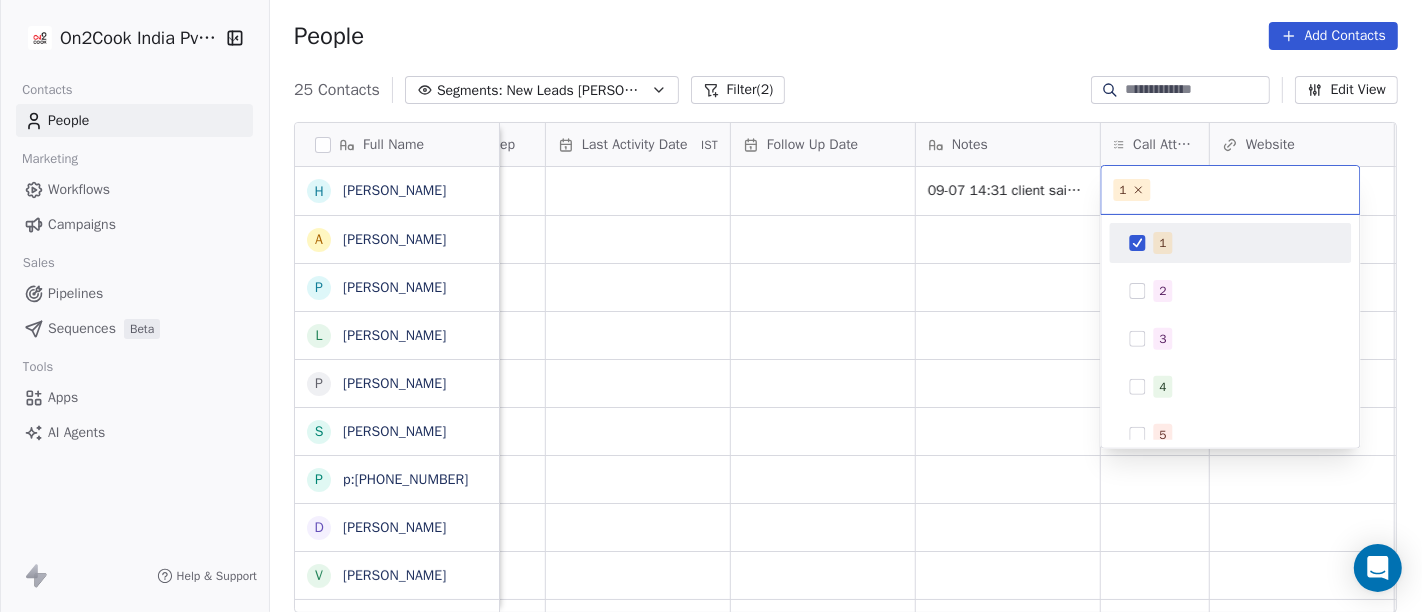 click on "On2Cook India Pvt. Ltd. Contacts People Marketing Workflows Campaigns Sales Pipelines Sequences Beta Tools Apps AI Agents Help & Support People  Add Contacts 25 Contacts Segments: New Leads Salim Filter  (2) Edit View Tag Add to Sequence Full Name H Hitesh Gandhi A Aman Bansal P Pawan Dhingra L Laksshay Rajput P Pankaj Bafna S Surinder Jagga p p:+917030292135 D Dileep Singh Gaharwar V Vijendra singh I Indrajit Paul P Prince Singh A Ashwani Sharma A AMIT TANEJA Y Yogesh Pawar A Ambuj A Anshuman R Rohit M Mumma's boy cafe and restaurant. A Amardeep Chandarwanshi S Sanjay Chalana j jarad suhas pandrinath M Maha SHIV marketing L Lobzang Tandup S Sunil Bagdi a archit sharma Lead Status Tags Assignee Sales Rep Last Activity Date IST Follow Up Date Notes Call Attempts Website zomato link outlet type Location Job Title   Salim 09-07 14:31 client said send device details and hang up call executive_kitchens   Salim resort/hotels   Salim caterers   Salim cloud_kitchen   Salim cloud_kitchen   Salim restaurants   Salim" at bounding box center (711, 306) 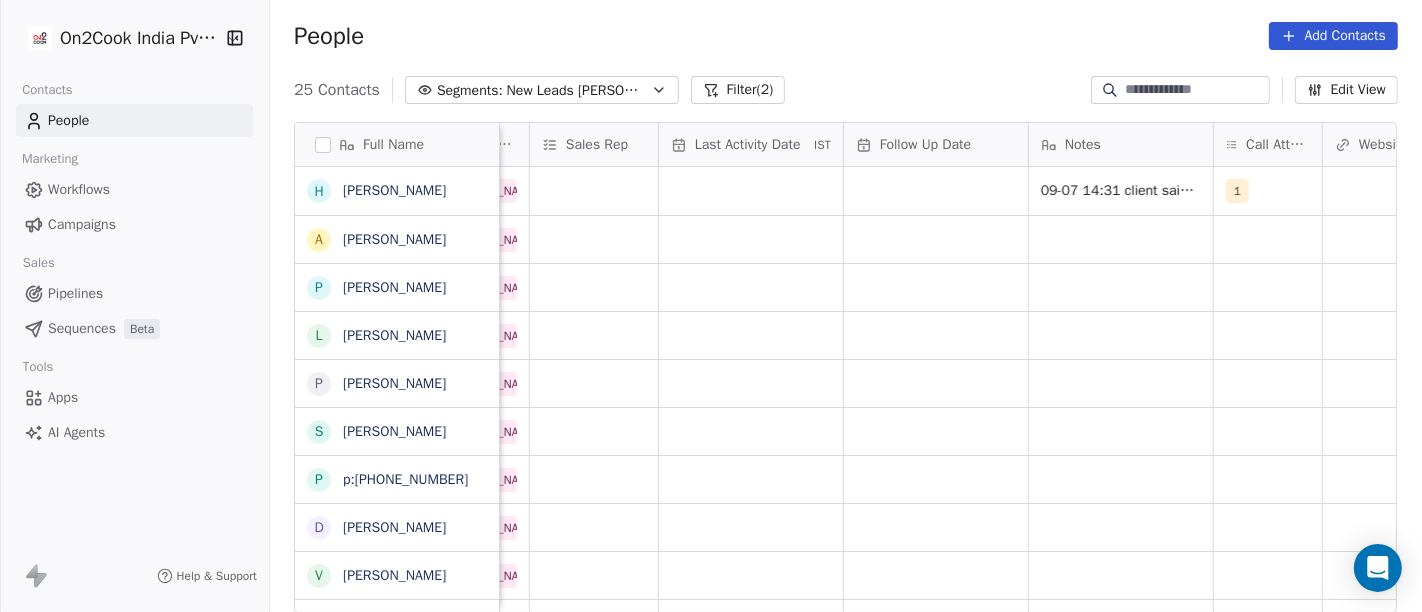 scroll, scrollTop: 0, scrollLeft: 1108, axis: horizontal 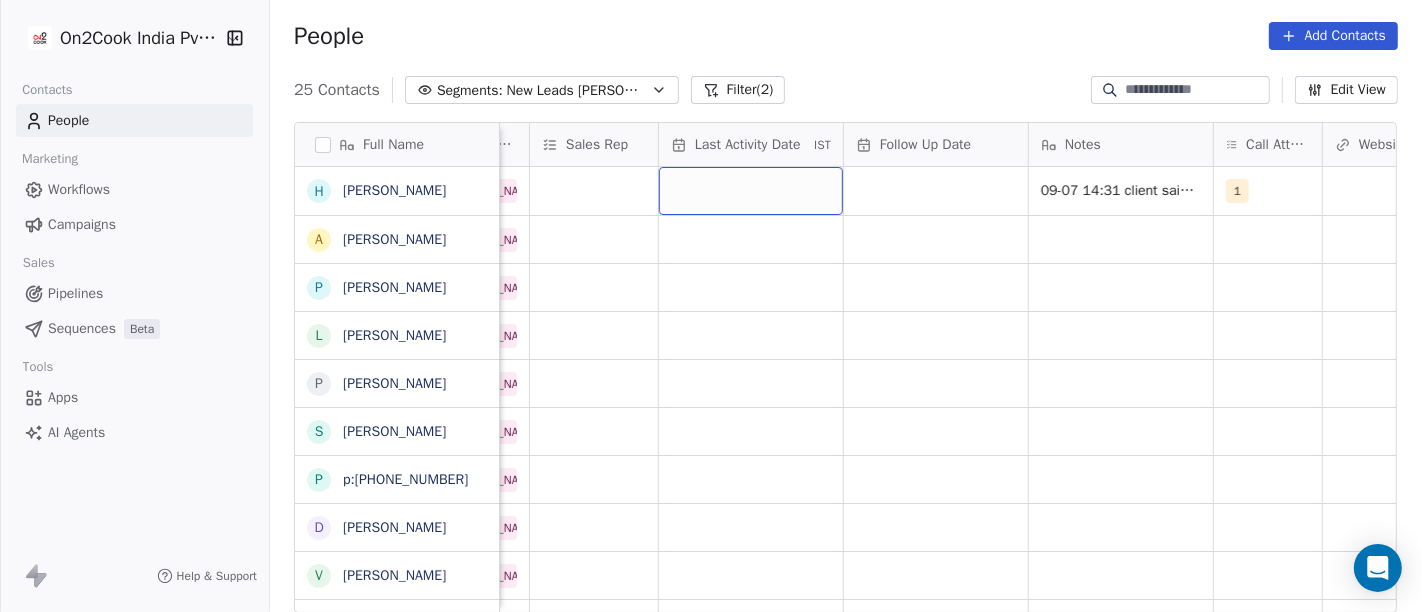 click at bounding box center [751, 191] 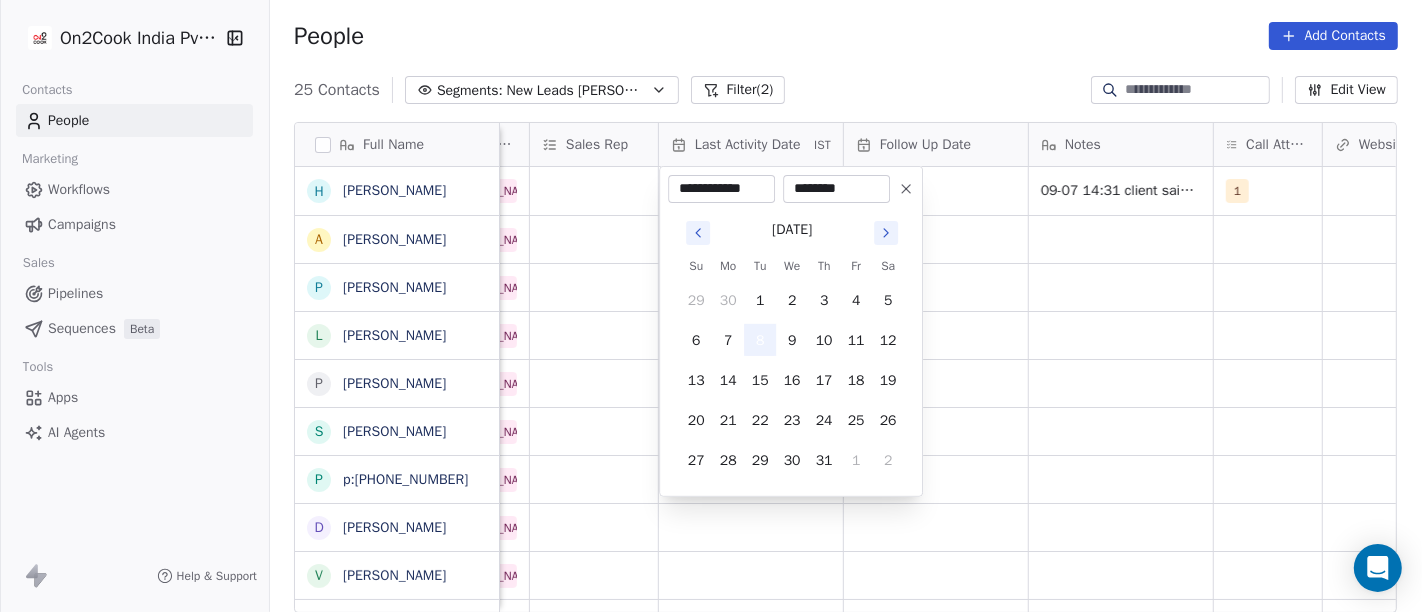 click on "8" at bounding box center (760, 340) 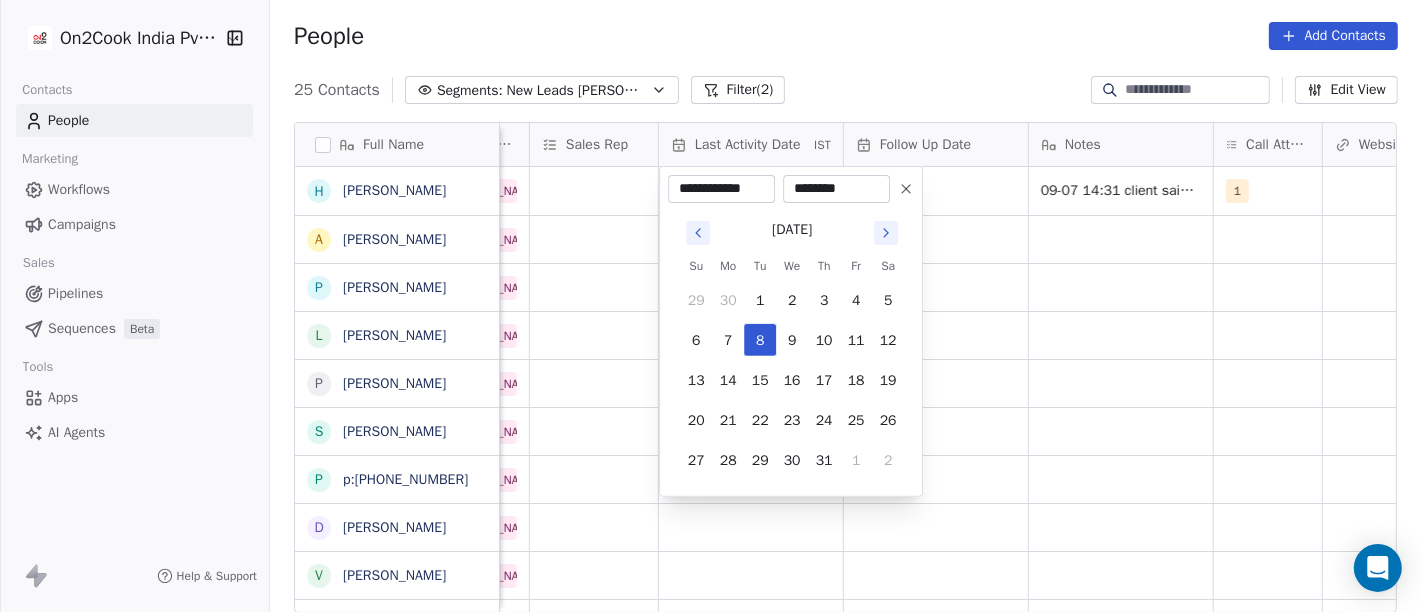 click on "On2Cook India Pvt. Ltd. Contacts People Marketing Workflows Campaigns Sales Pipelines Sequences Beta Tools Apps AI Agents Help & Support People  Add Contacts 25 Contacts Segments: New Leads Salim Filter  (2) Edit View Tag Add to Sequence Full Name H Hitesh Gandhi A Aman Bansal P Pawan Dhingra L Laksshay Rajput P Pankaj Bafna S Surinder Jagga p p:+917030292135 D Dileep Singh Gaharwar V Vijendra singh I Indrajit Paul P Prince Singh A Ashwani Sharma A AMIT TANEJA Y Yogesh Pawar A Ambuj A Anshuman R Rohit M Mumma's boy cafe and restaurant. A Amardeep Chandarwanshi S Sanjay Chalana j jarad suhas pandrinath M Maha SHIV marketing L Lobzang Tandup S Sunil Bagdi a archit sharma Created Date IST Lead Status Tags Assignee Sales Rep Last Activity Date IST Follow Up Date Notes Call Attempts Website zomato link outlet type Location   Jul 07, 2025 04:03 PM Salim 09-07 14:31 client said send device details and hang up call 1 executive_kitchens   Jul 03, 2025 10:08 PM Salim resort/hotels   Jul 03, 2025 09:59 PM Salim" at bounding box center (711, 306) 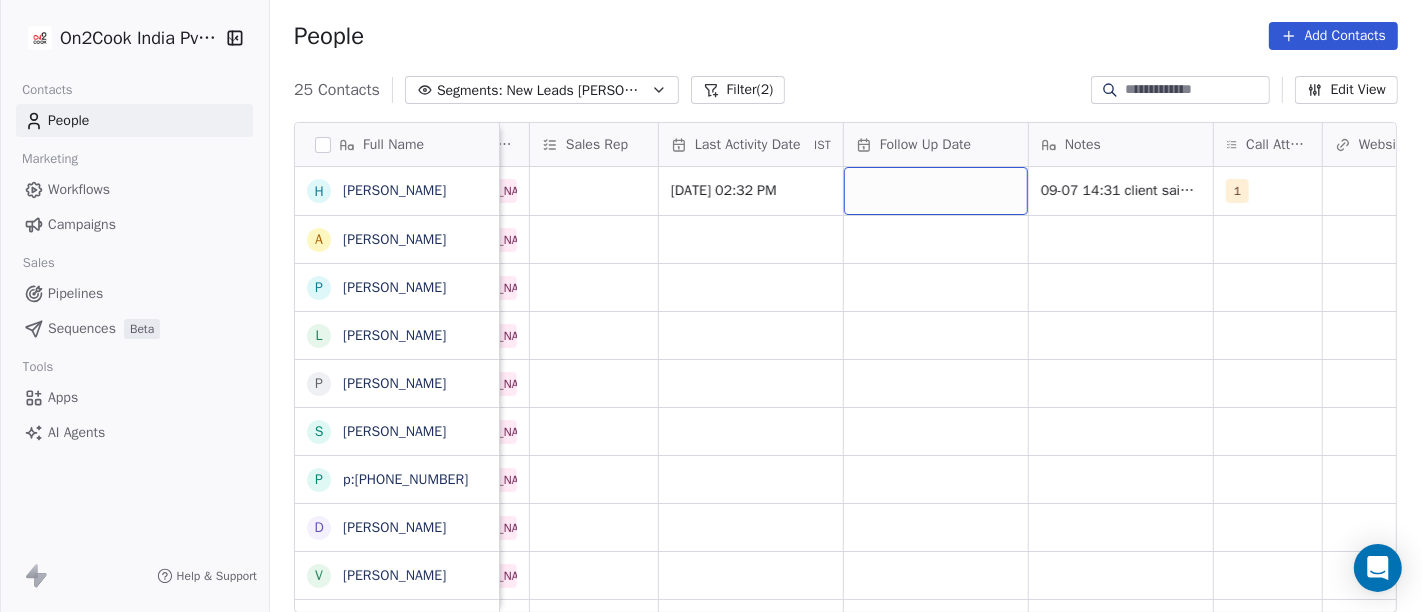 click at bounding box center [936, 191] 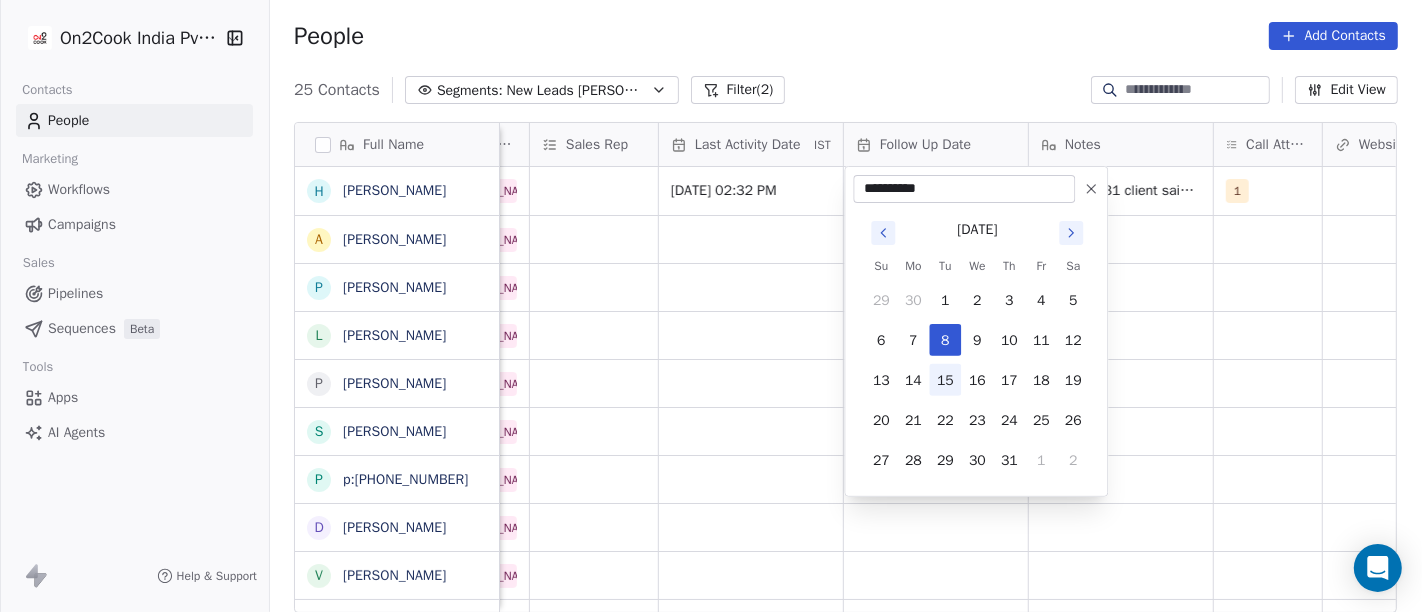 click on "15" at bounding box center (945, 380) 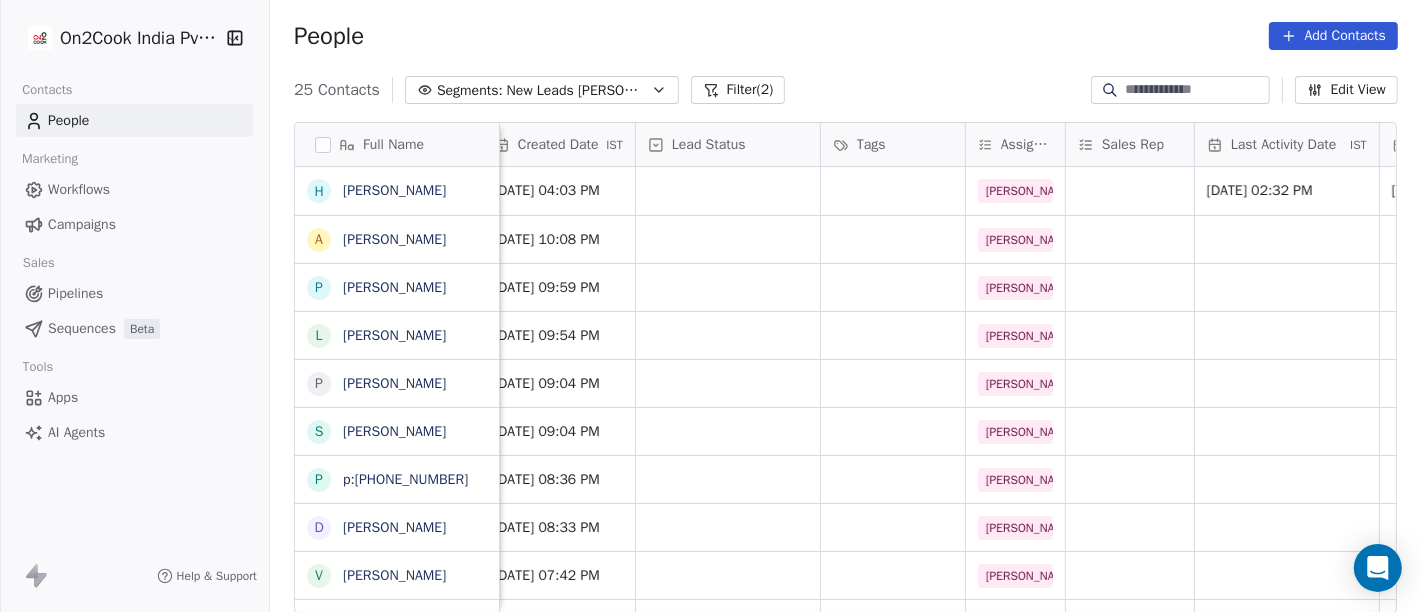 scroll, scrollTop: 0, scrollLeft: 497, axis: horizontal 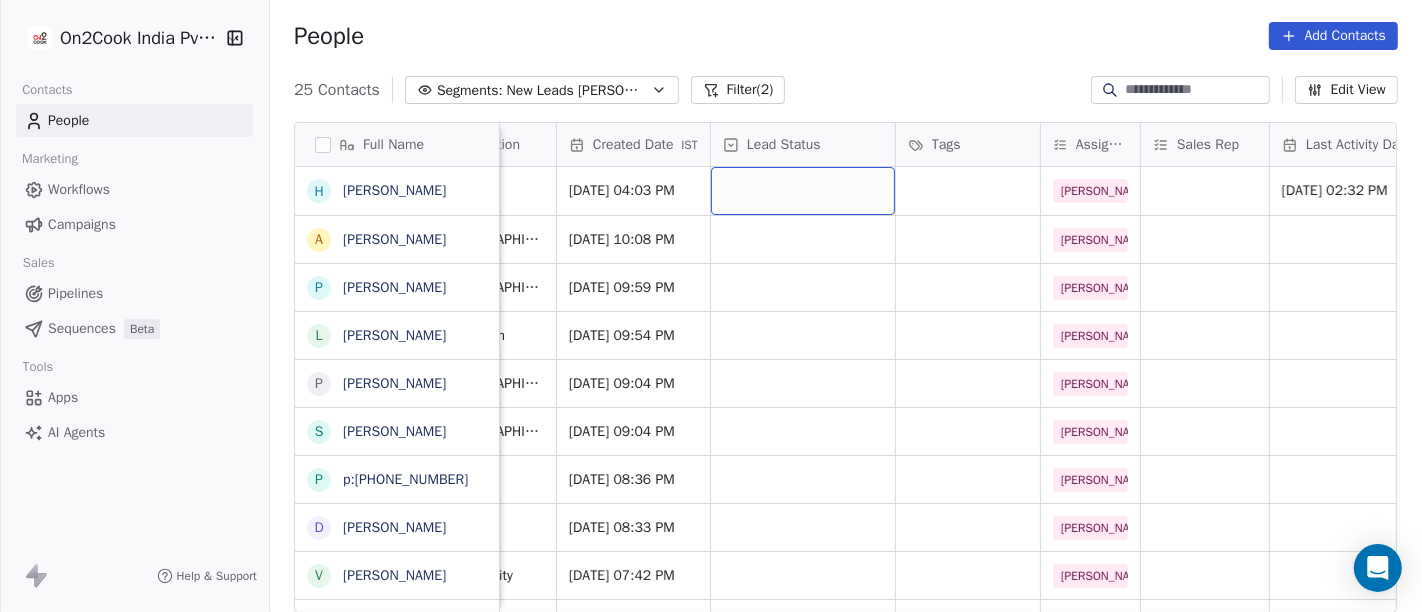 click at bounding box center (803, 191) 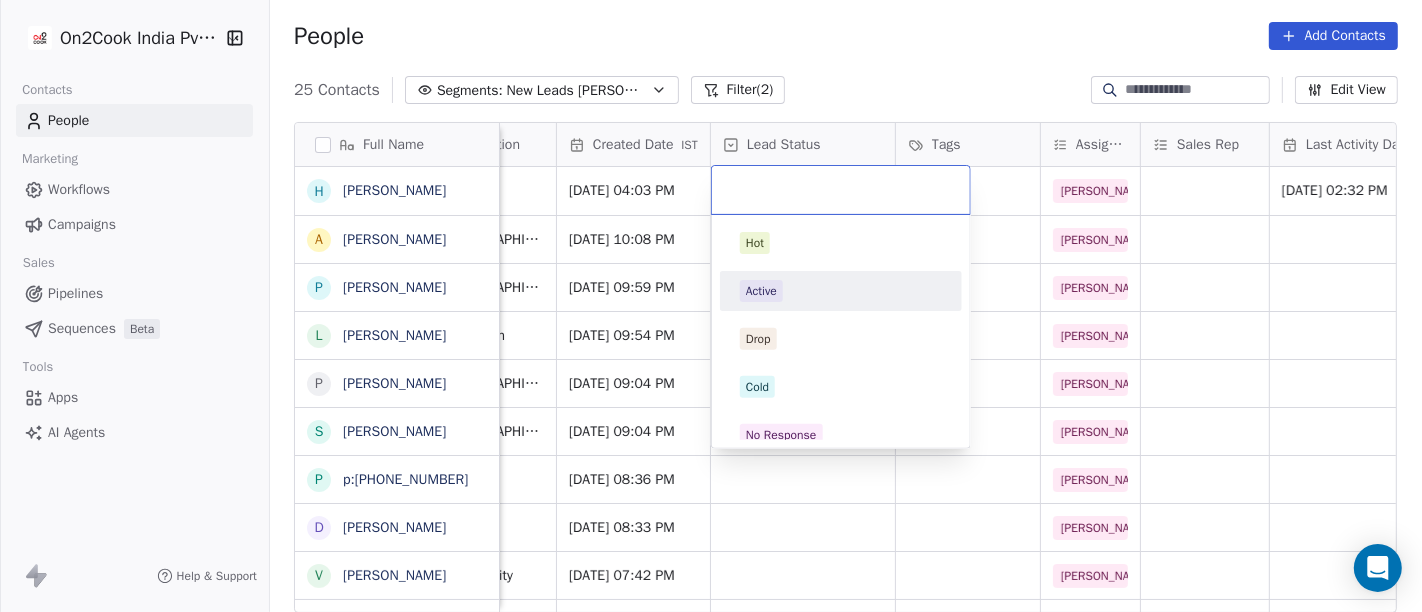 click on "Active" at bounding box center [841, 291] 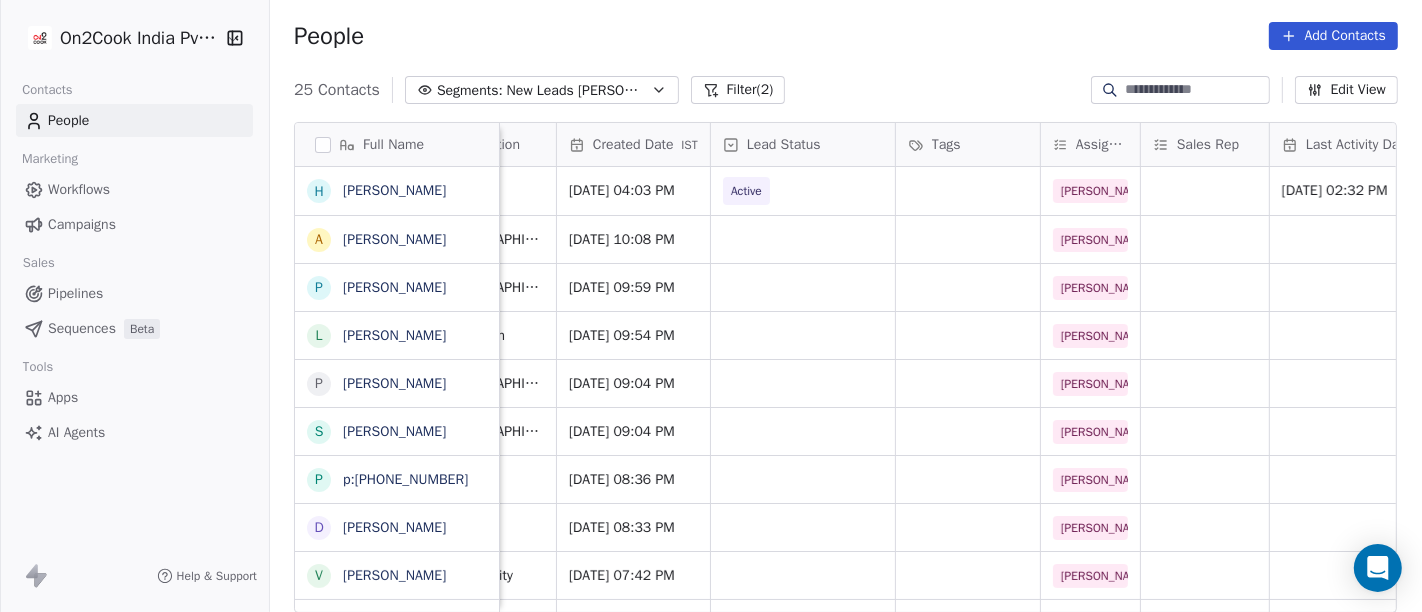 scroll, scrollTop: 0, scrollLeft: 0, axis: both 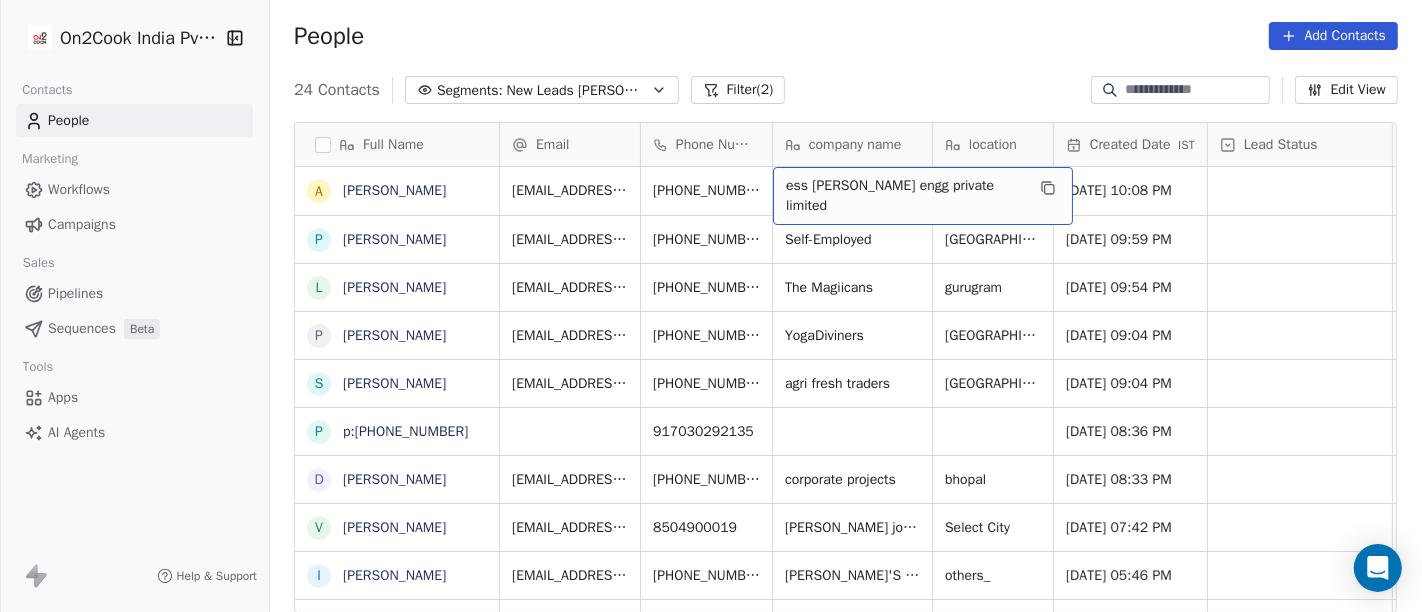 click on "People  Add Contacts" at bounding box center (846, 36) 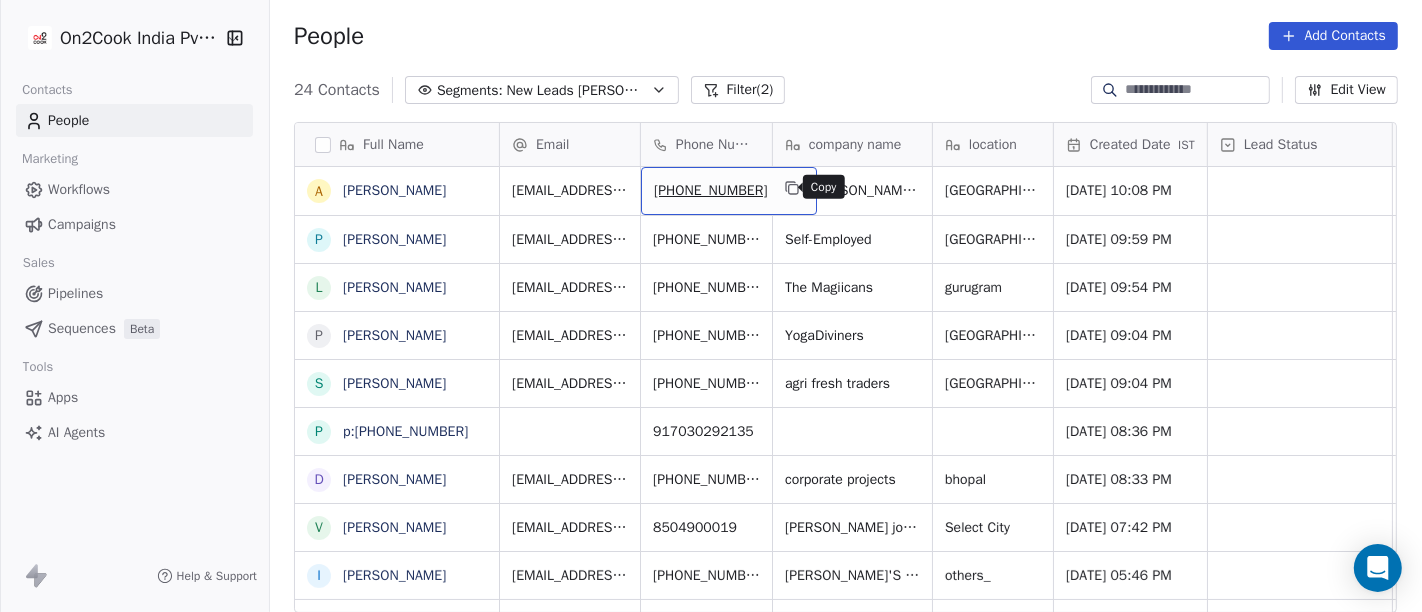 click 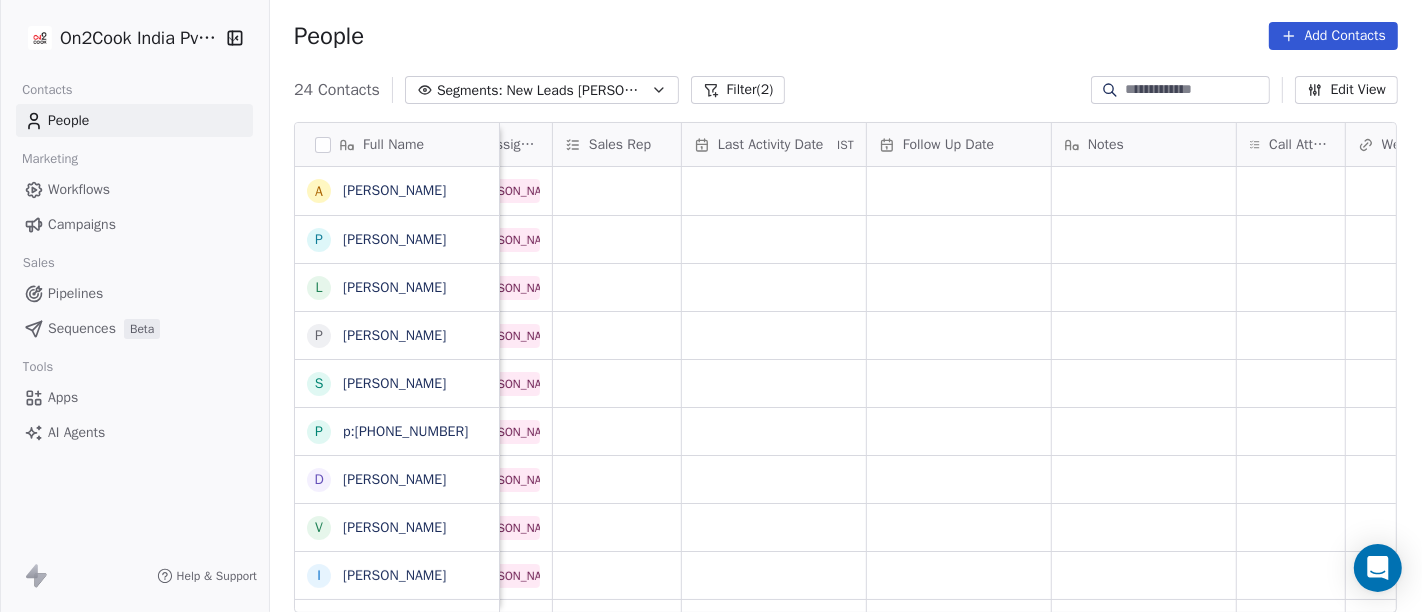 scroll, scrollTop: 0, scrollLeft: 1142, axis: horizontal 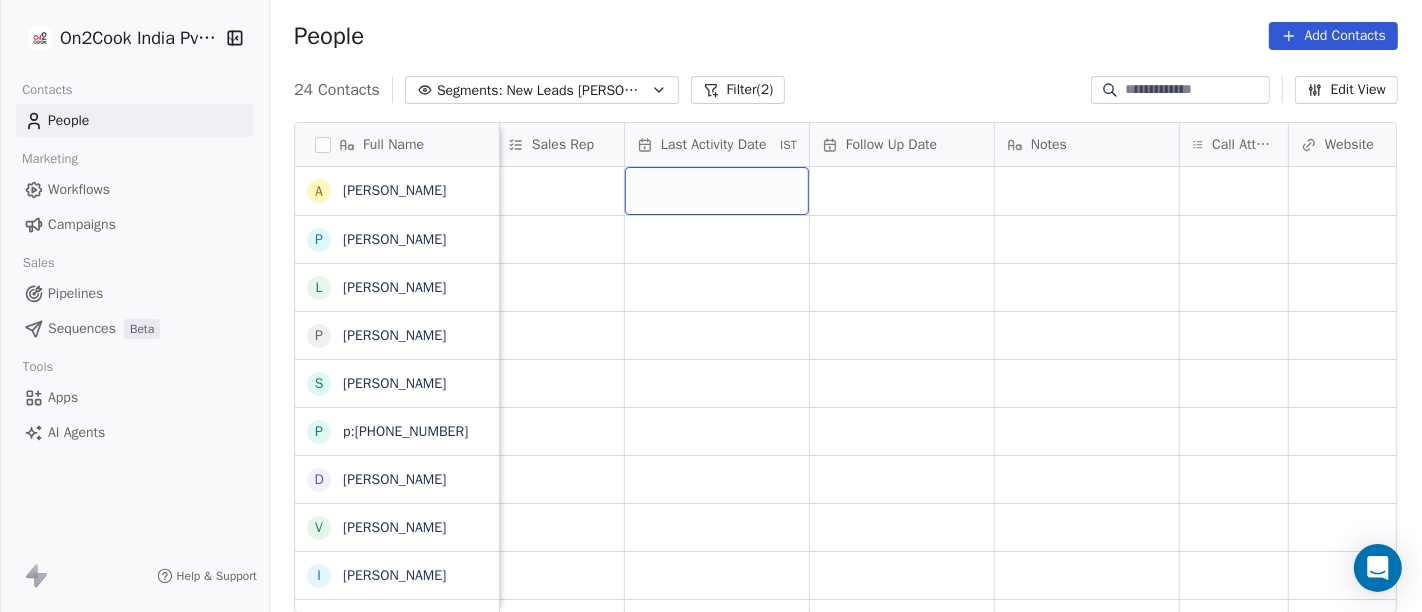 click at bounding box center [717, 191] 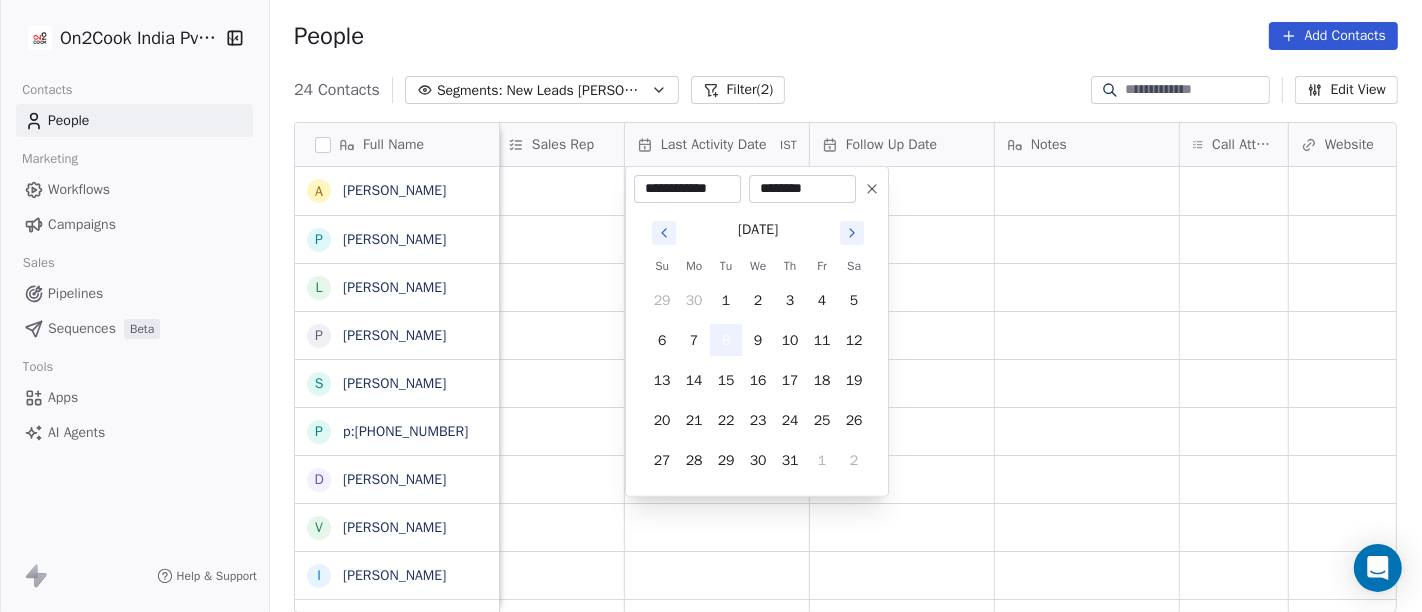 click on "8" at bounding box center [726, 340] 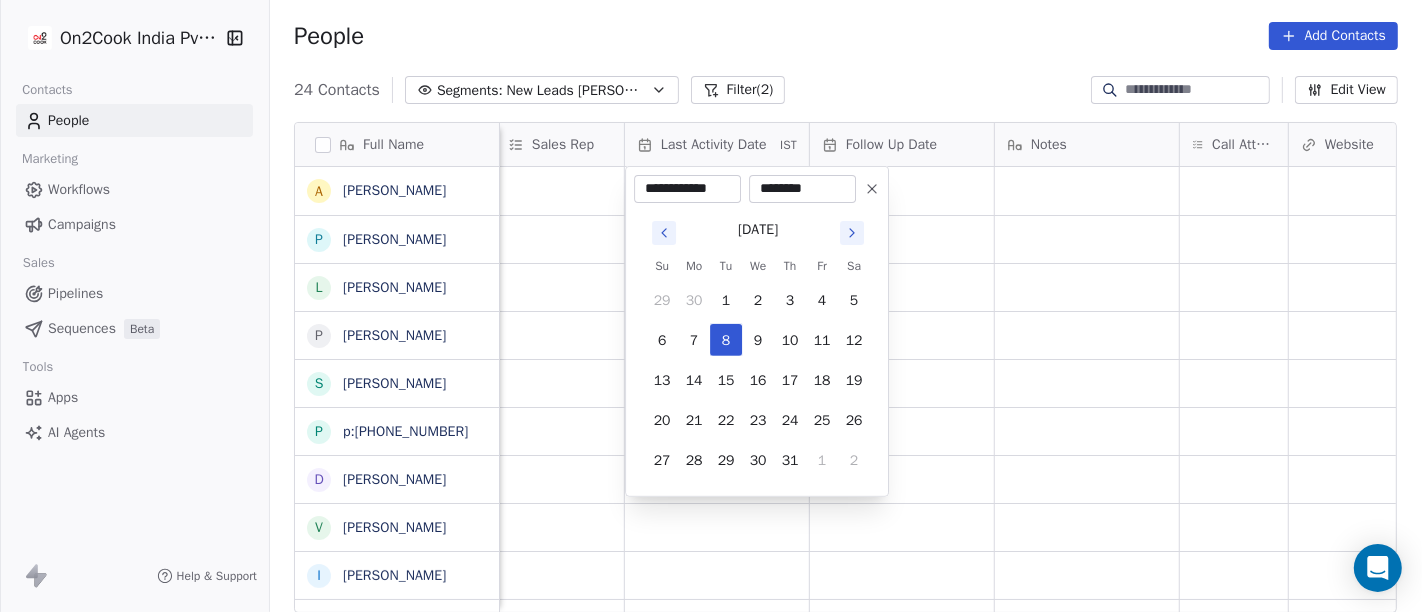 click on "On2Cook India Pvt. Ltd. Contacts People Marketing Workflows Campaigns Sales Pipelines Sequences Beta Tools Apps AI Agents Help & Support People  Add Contacts 24 Contacts Segments: New Leads Salim Filter  (2) Edit View Tag Add to Sequence Full Name A Aman Bansal P Pawan Dhingra L Laksshay Rajput P Pankaj Bafna S Surinder Jagga p p:+917030292135 D Dileep Singh Gaharwar V Vijendra singh I Indrajit Paul P Prince Singh A Ashwani Sharma A AMIT TANEJA Y Yogesh Pawar A Ambuj A Anshuman R Rohit M Mumma's boy cafe and restaurant. A Amardeep Chandarwanshi S Sanjay Chalana j jarad suhas pandrinath M Maha SHIV marketing L Lobzang Tandup S Sunil Bagdi a archit sharma Lead Status Tags Assignee Sales Rep Last Activity Date IST Follow Up Date Notes Call Attempts Website zomato link outlet type Location   Salim resort/hotels   Salim caterers   Salim cloud_kitchen   Salim cloud_kitchen   Salim restaurants   Salim   Salim cloud_kitchen   Salim Restaurants   Salim restaurants   Salim cloud_kitchen   Salim cloud_kitchen   Salim" at bounding box center (711, 306) 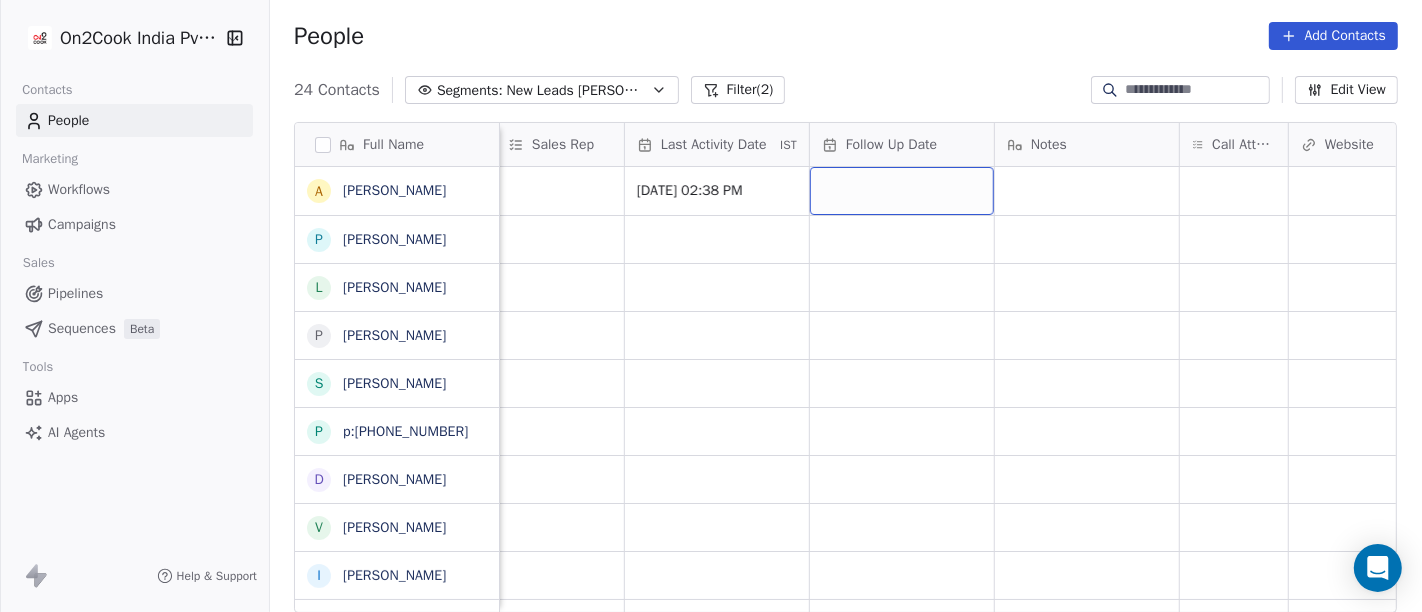 click at bounding box center (902, 191) 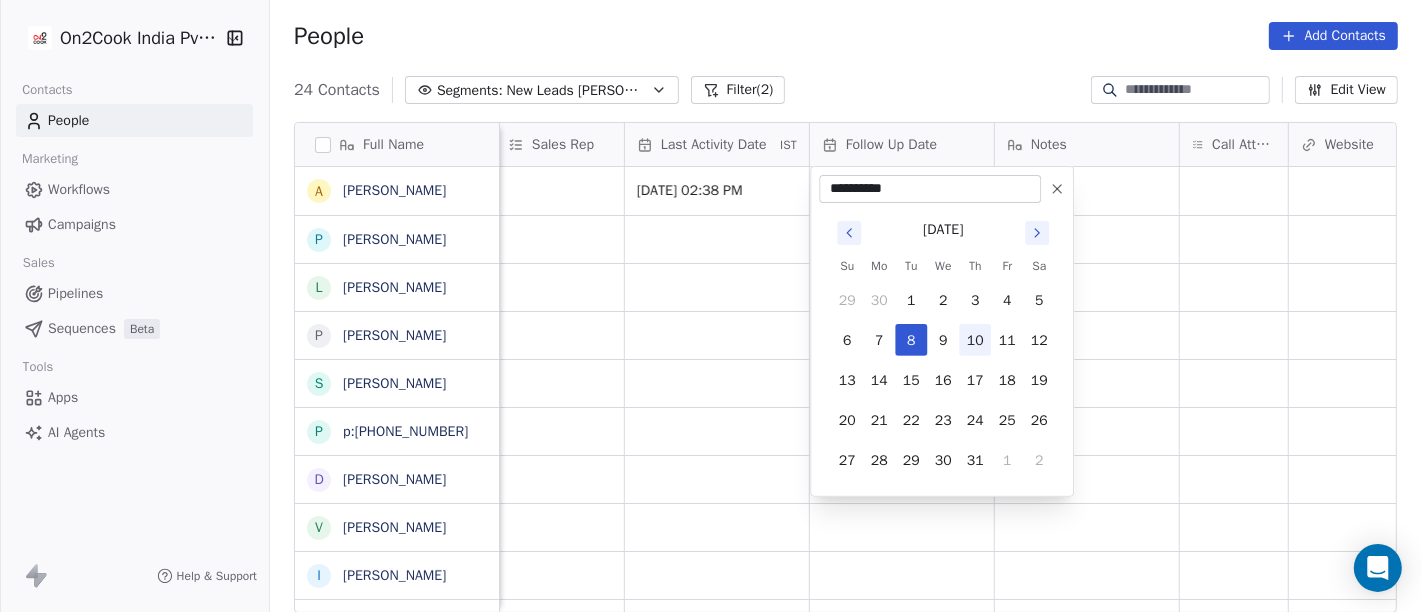 click on "10" at bounding box center [975, 340] 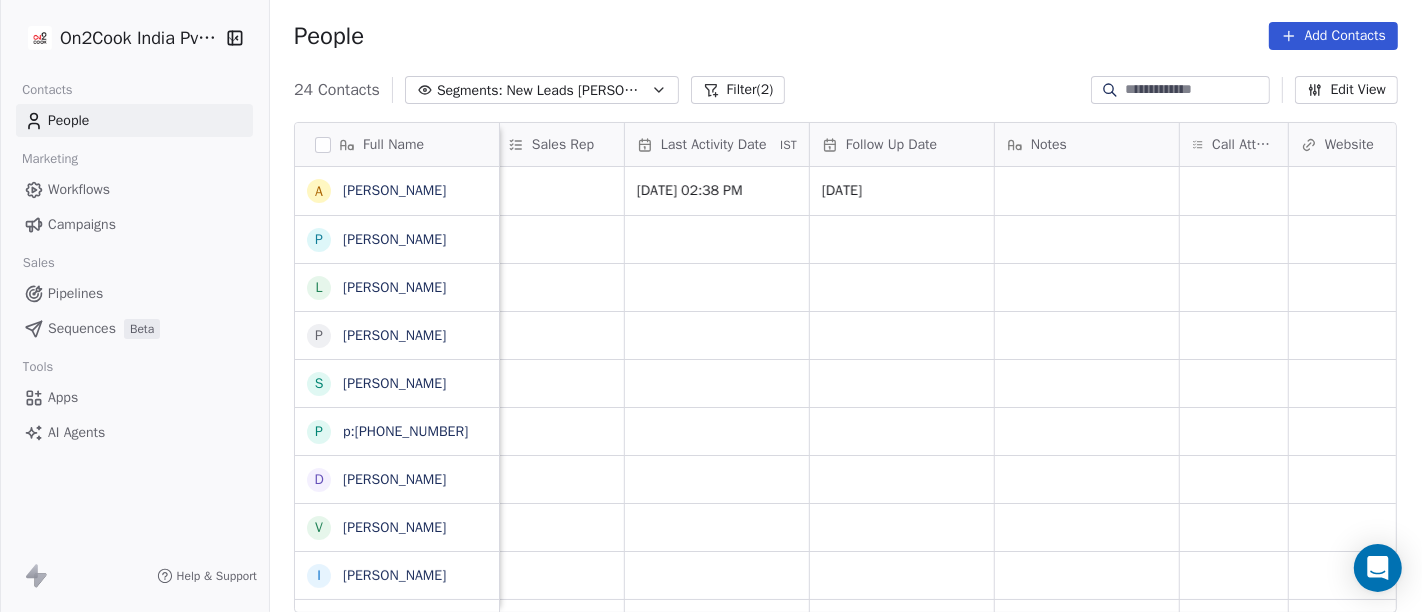 click on "People  Add Contacts" at bounding box center (846, 36) 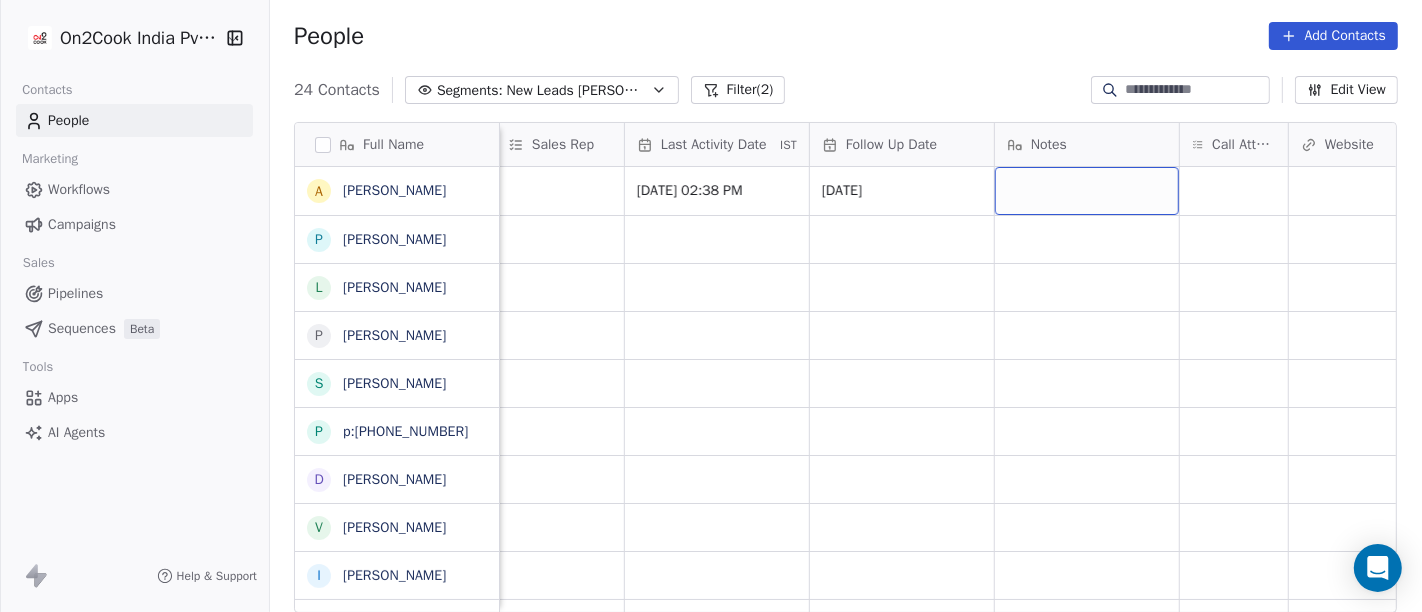 click at bounding box center [1087, 191] 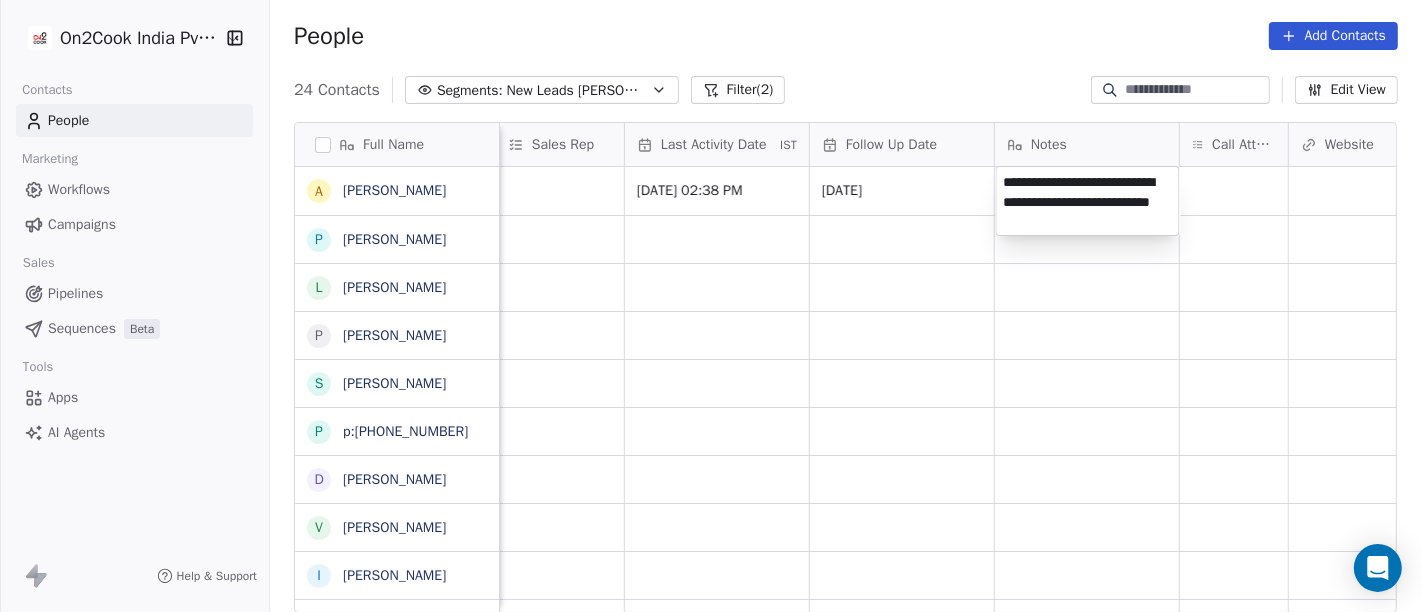 type on "**********" 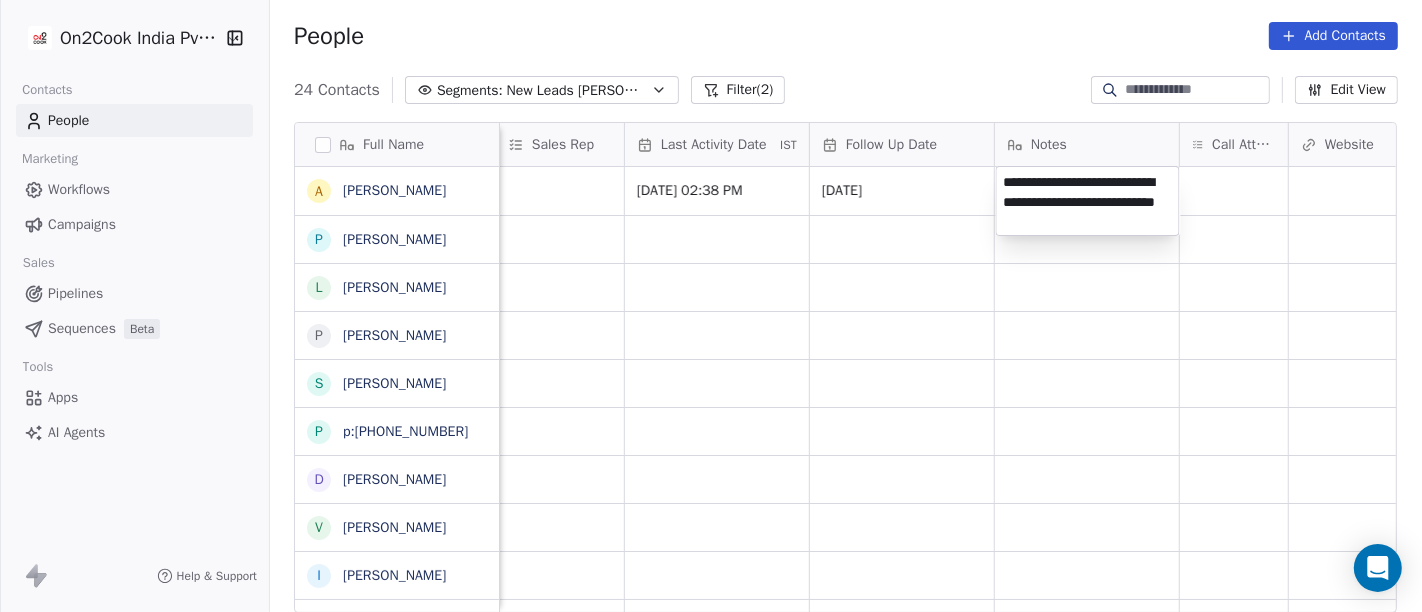 click on "On2Cook India Pvt. Ltd. Contacts People Marketing Workflows Campaigns Sales Pipelines Sequences Beta Tools Apps AI Agents Help & Support People  Add Contacts 24 Contacts Segments: New Leads Salim Filter  (2) Edit View Tag Add to Sequence Full Name A Aman Bansal P Pawan Dhingra L Laksshay Rajput P Pankaj Bafna S Surinder Jagga p p:+917030292135 D Dileep Singh Gaharwar V Vijendra singh I Indrajit Paul P Prince Singh A Ashwani Sharma A AMIT TANEJA Y Yogesh Pawar A Ambuj A Anshuman R Rohit M Mumma's boy cafe and restaurant. A Amardeep Chandarwanshi S Sanjay Chalana j jarad suhas pandrinath M Maha SHIV marketing L Lobzang Tandup S Sunil Bagdi a archit sharma Lead Status Tags Assignee Sales Rep Last Activity Date IST Follow Up Date Notes Call Attempts Website zomato link outlet type Location   Salim Jul 08, 2025 02:38 PM 10/07/2025 resort/hotels   Salim caterers   Salim cloud_kitchen   Salim cloud_kitchen   Salim restaurants   Salim   Salim cloud_kitchen   Salim Restaurants   Salim restaurants   Salim   Salim" at bounding box center (711, 306) 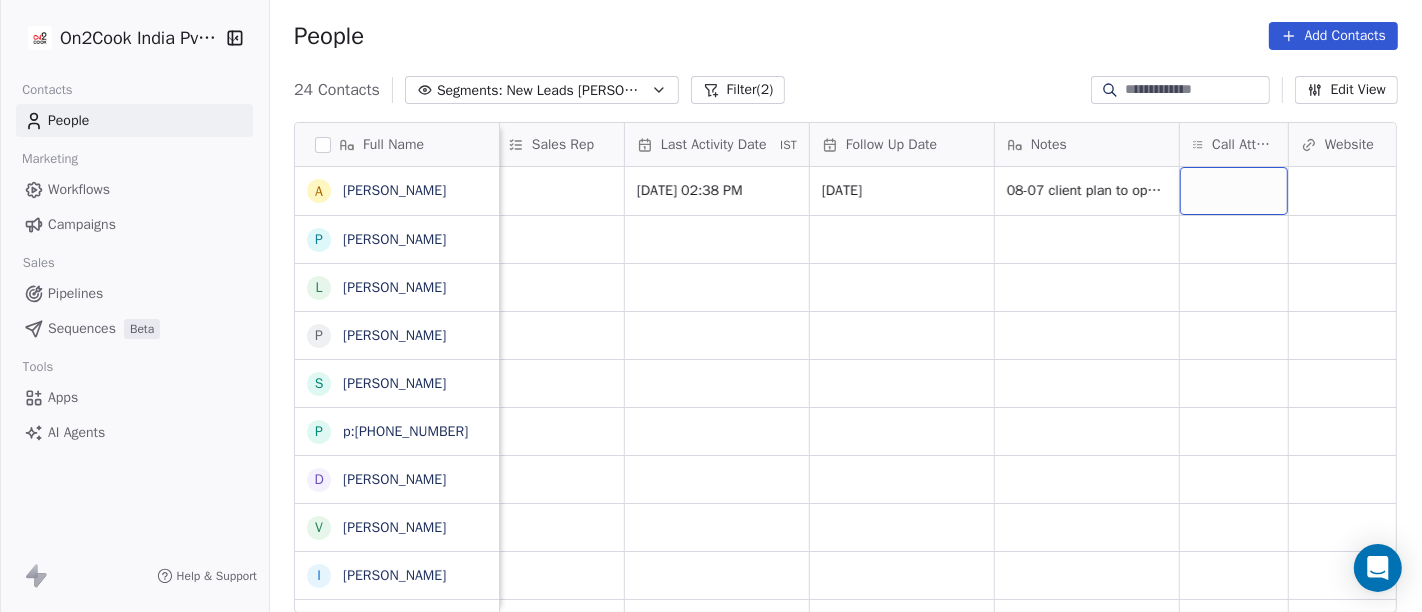 click at bounding box center (1234, 191) 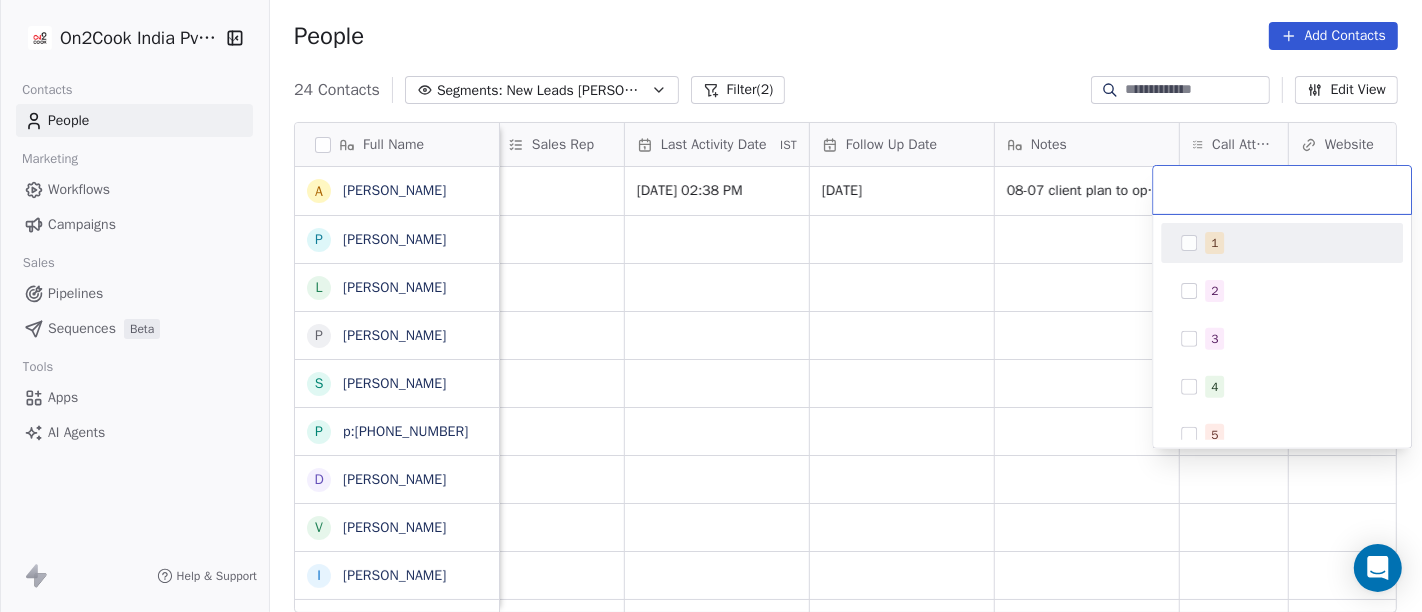 click on "1" at bounding box center (1294, 243) 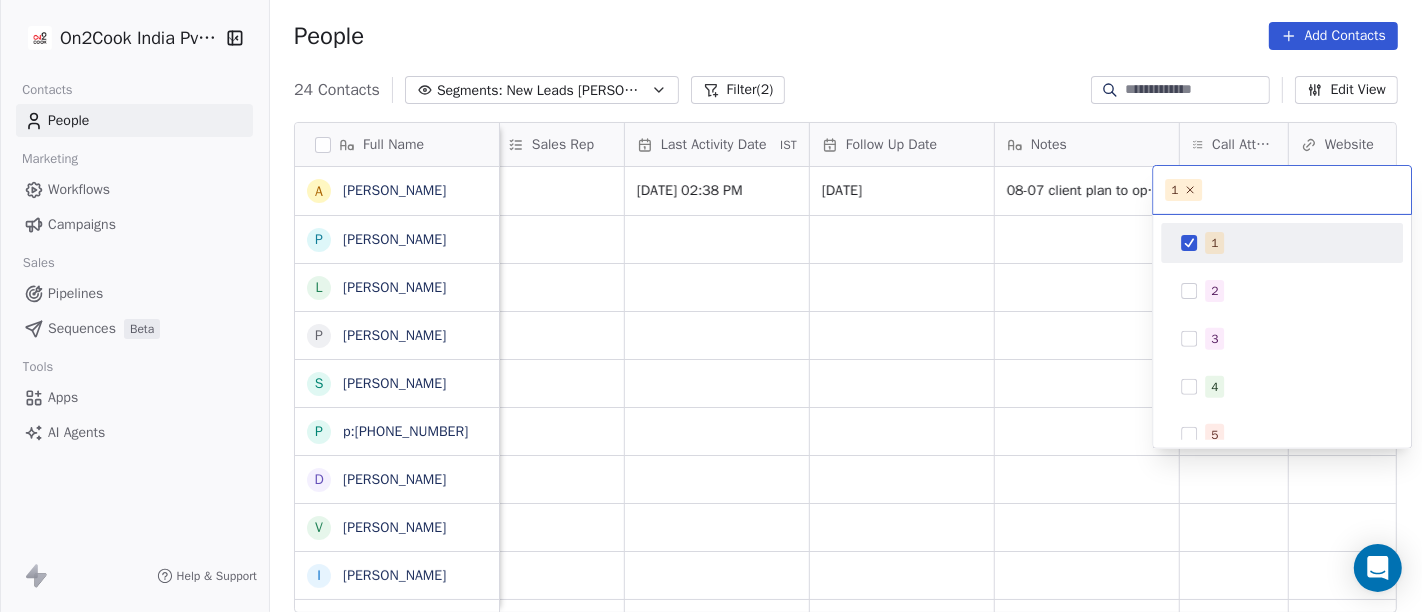 click on "On2Cook India Pvt. Ltd. Contacts People Marketing Workflows Campaigns Sales Pipelines Sequences Beta Tools Apps AI Agents Help & Support People  Add Contacts 24 Contacts Segments: New Leads Salim Filter  (2) Edit View Tag Add to Sequence Full Name A Aman Bansal P Pawan Dhingra L Laksshay Rajput P Pankaj Bafna S Surinder Jagga p p:+917030292135 D Dileep Singh Gaharwar V Vijendra singh I Indrajit Paul P Prince Singh A Ashwani Sharma A AMIT TANEJA Y Yogesh Pawar A Ambuj A Anshuman R Rohit M Mumma's boy cafe and restaurant. A Amardeep Chandarwanshi S Sanjay Chalana j jarad suhas pandrinath M Maha SHIV marketing L Lobzang Tandup S Sunil Bagdi a archit sharma Lead Status Tags Assignee Sales Rep Last Activity Date IST Follow Up Date Notes Call Attempts Website zomato link outlet type Location   Salim Jul 08, 2025 02:38 PM 10/07/2025 08-07 client plan to open commercial kitchen details shared resort/hotels   Salim caterers   Salim cloud_kitchen   Salim cloud_kitchen   Salim restaurants   Salim   Salim cloud_kitchen" at bounding box center (711, 306) 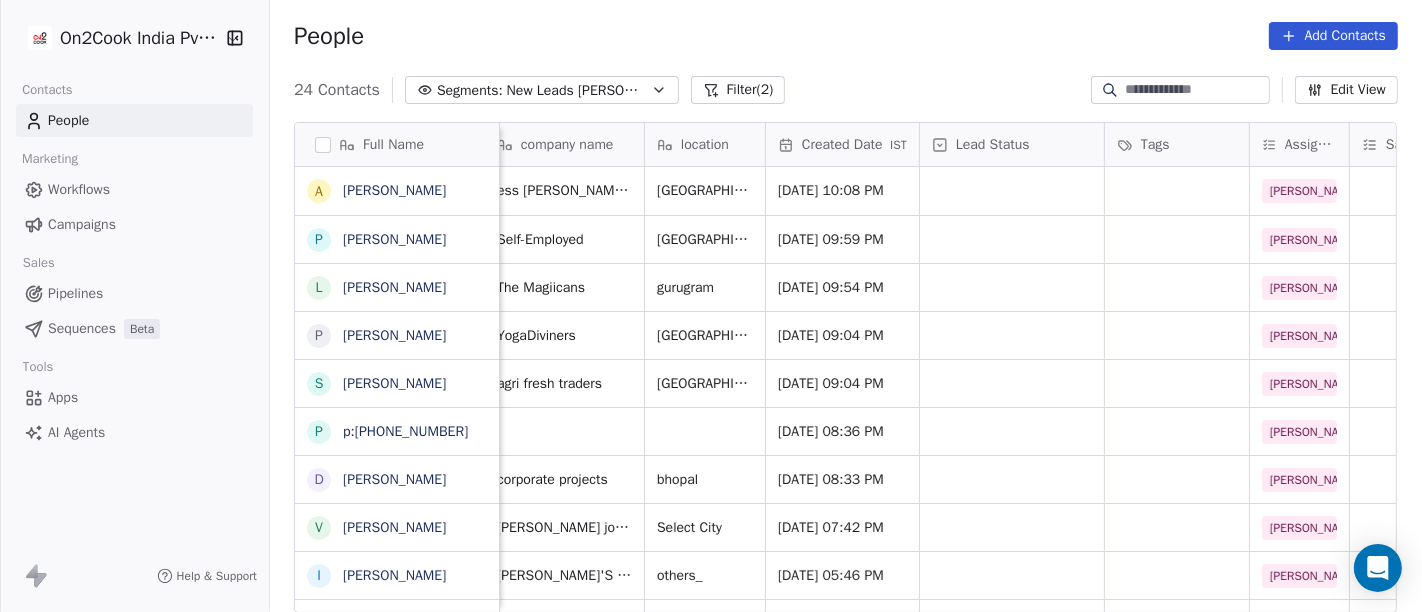 scroll, scrollTop: 0, scrollLeft: 0, axis: both 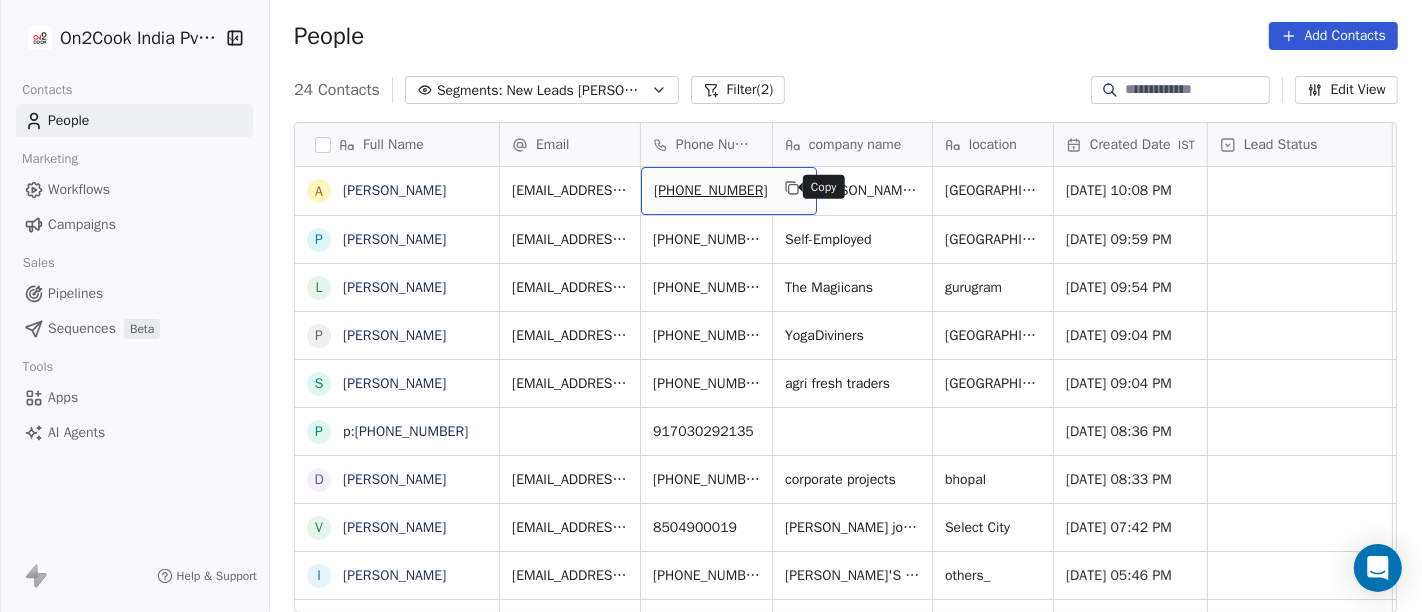 click 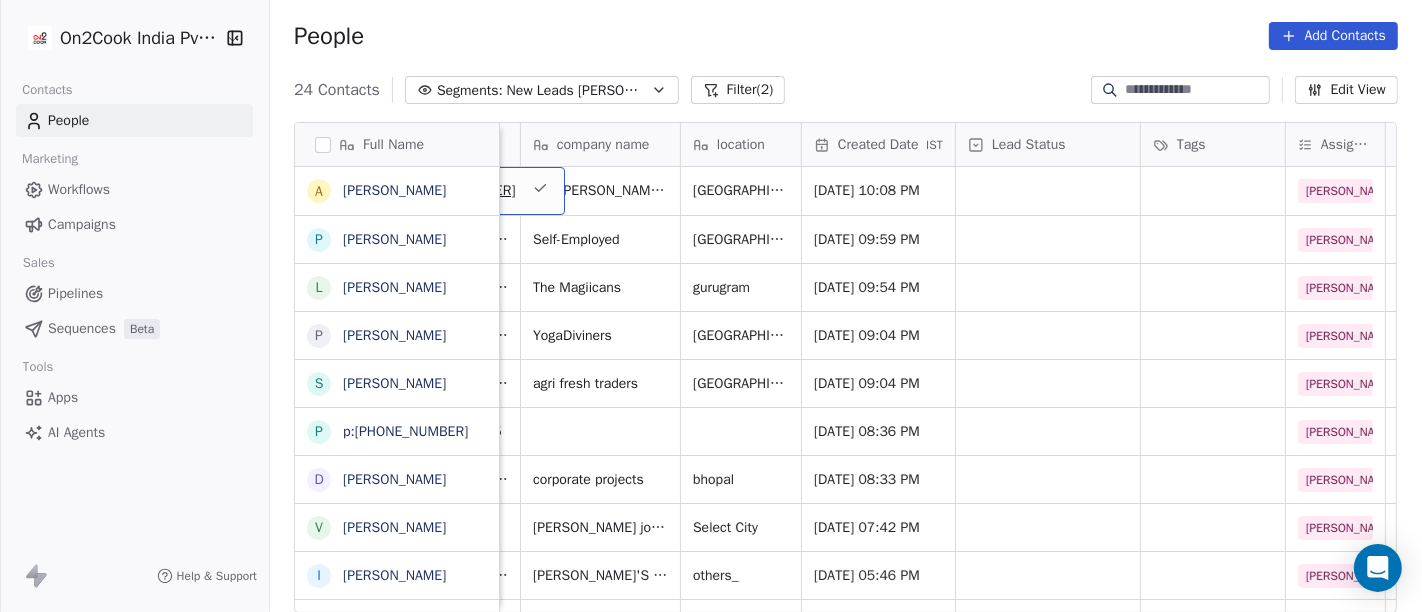 scroll, scrollTop: 1, scrollLeft: 252, axis: both 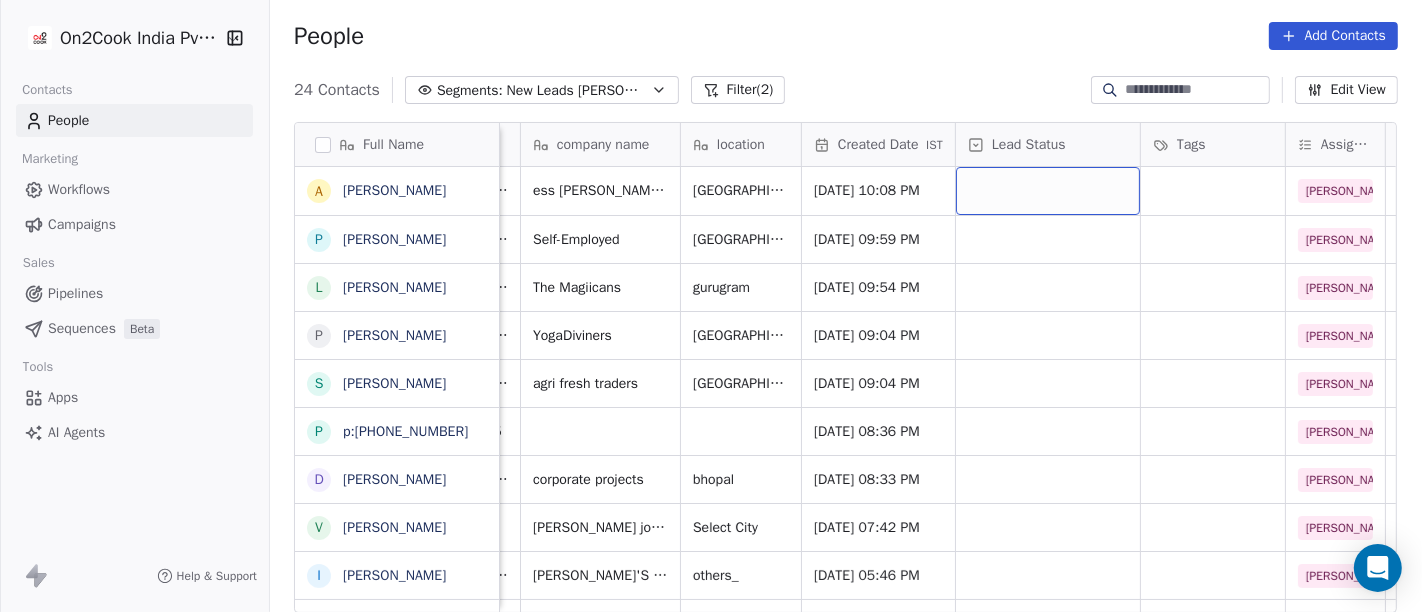 click at bounding box center [1048, 191] 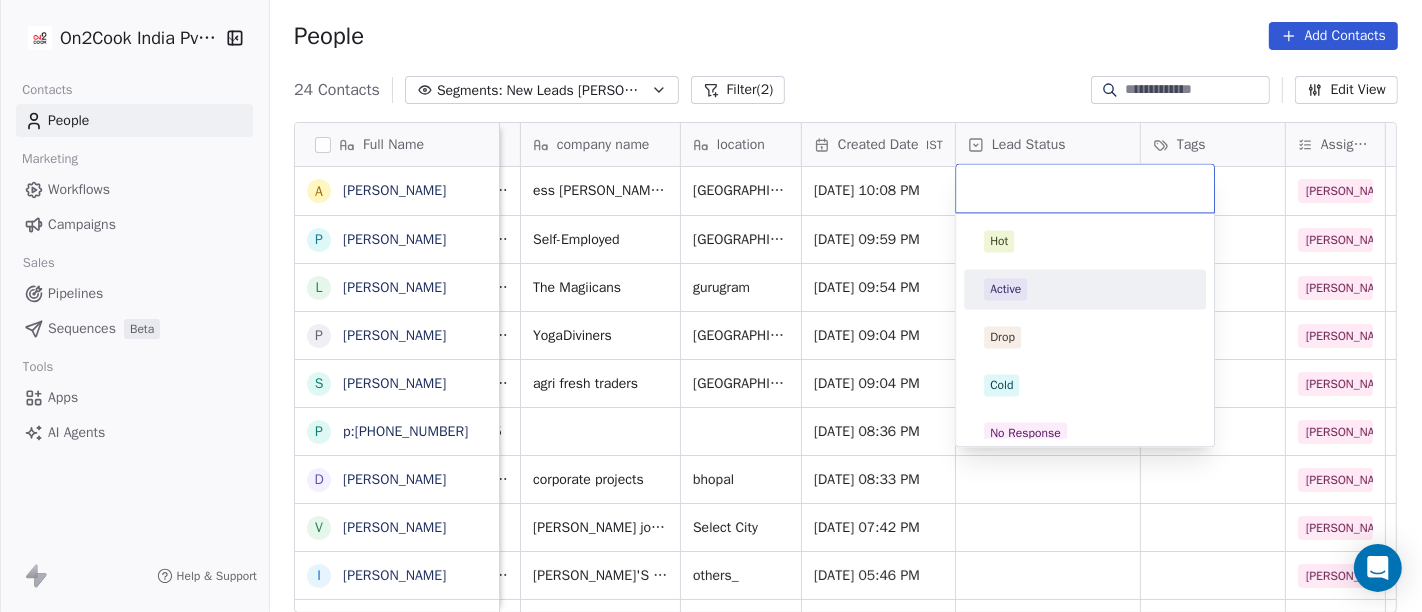 click on "Active" at bounding box center (1085, 289) 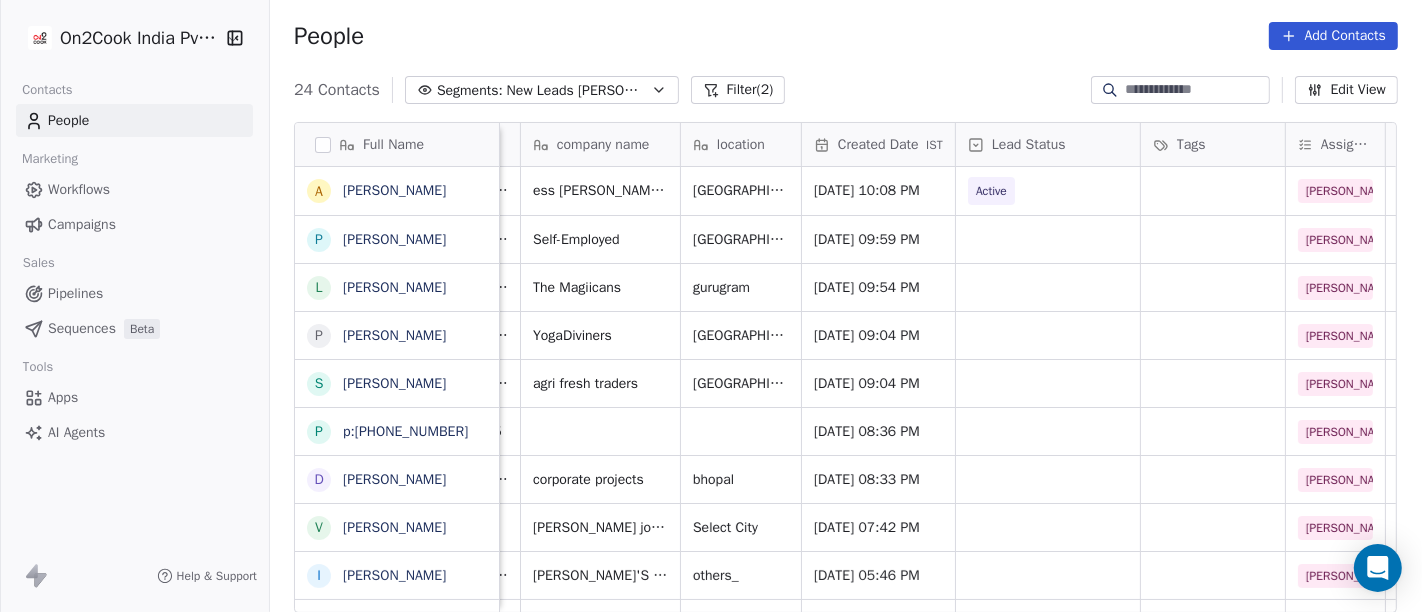 click on "People  Add Contacts" at bounding box center (846, 36) 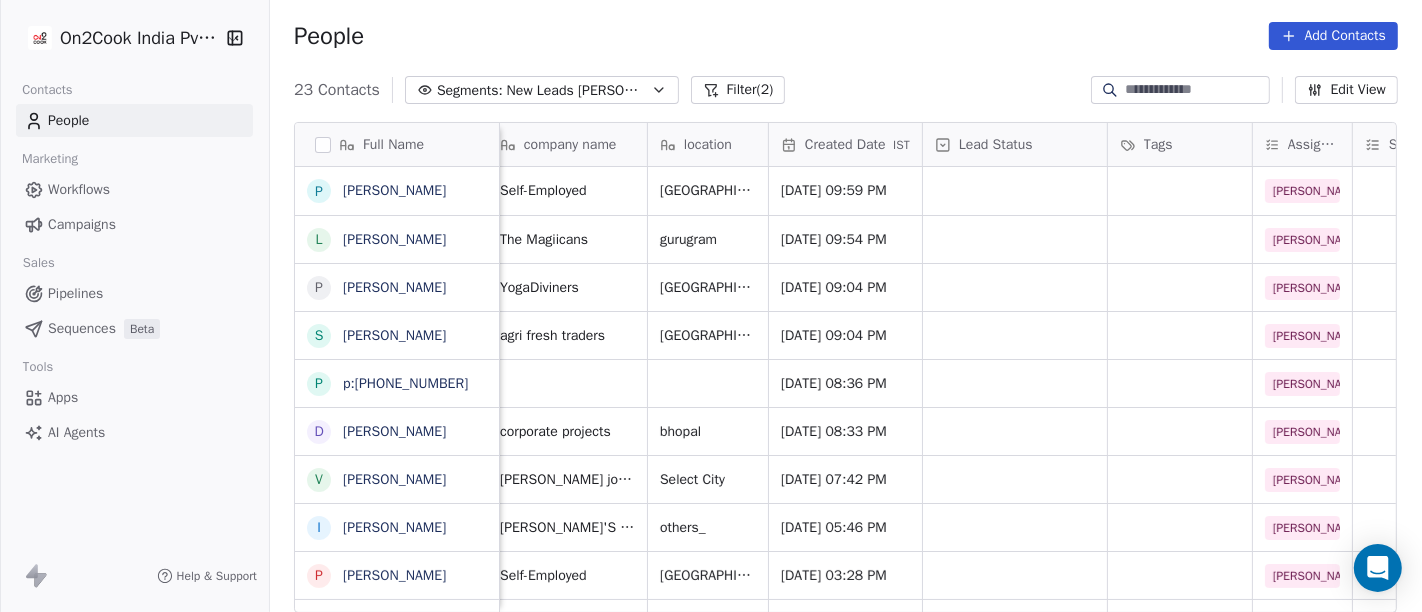 scroll, scrollTop: 0, scrollLeft: 0, axis: both 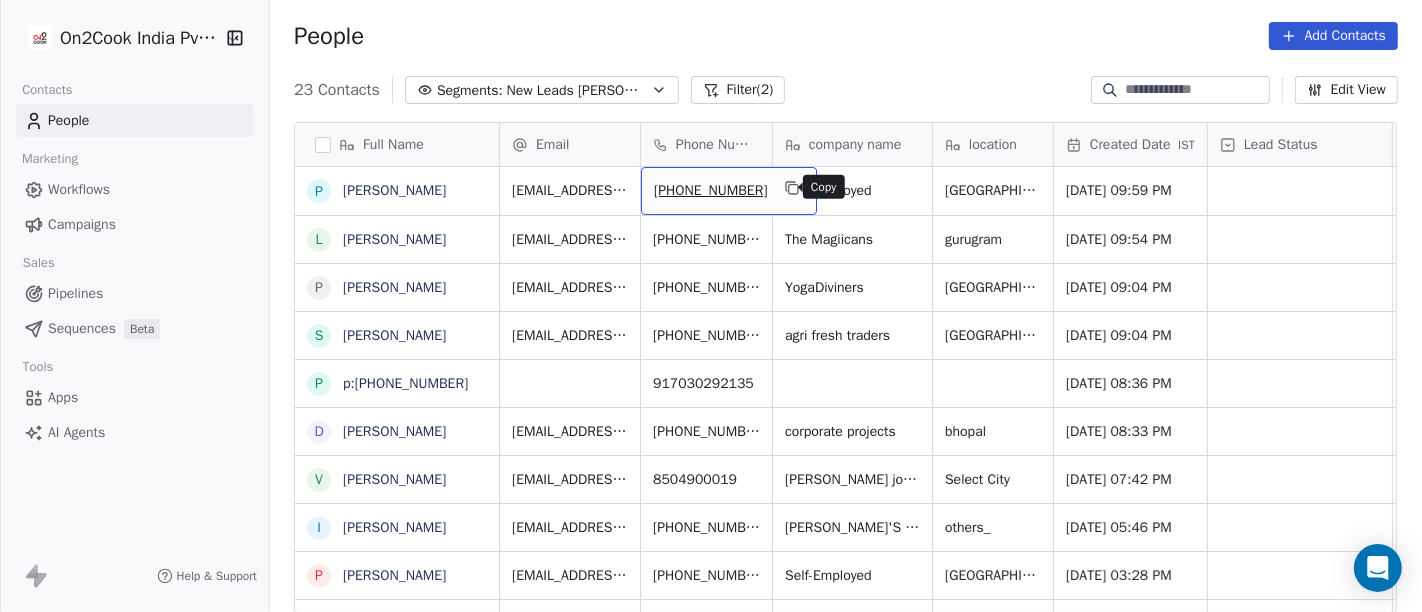 click 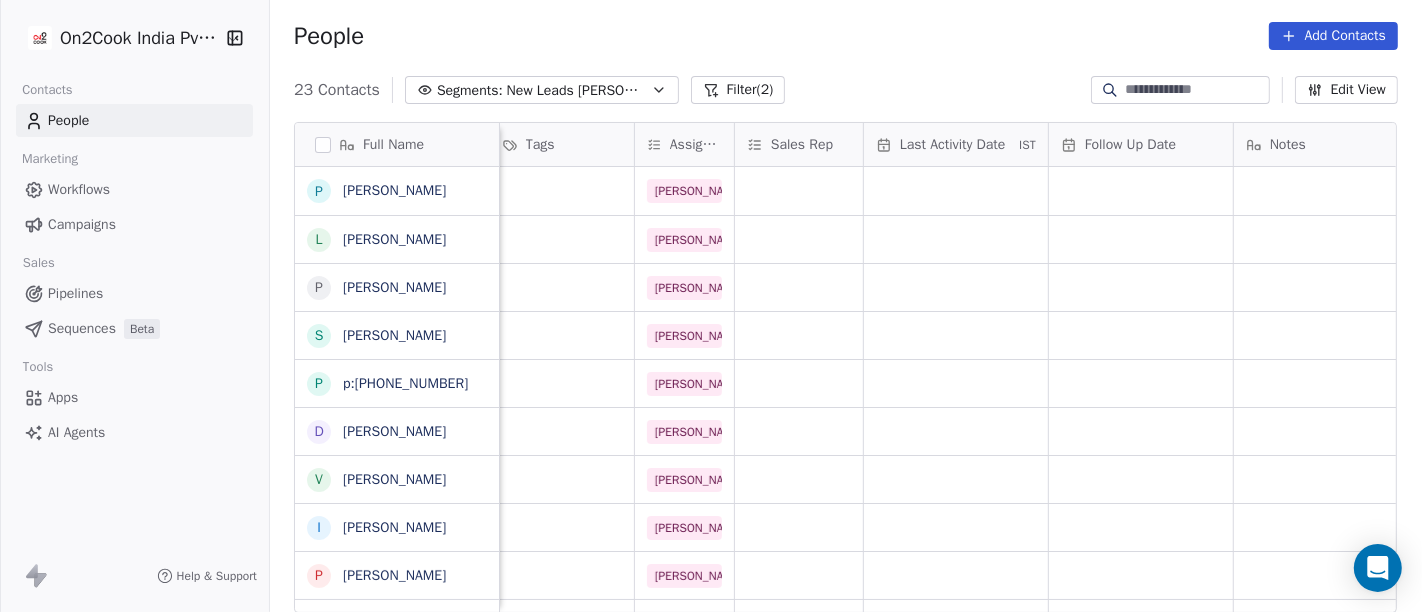 scroll, scrollTop: 0, scrollLeft: 910, axis: horizontal 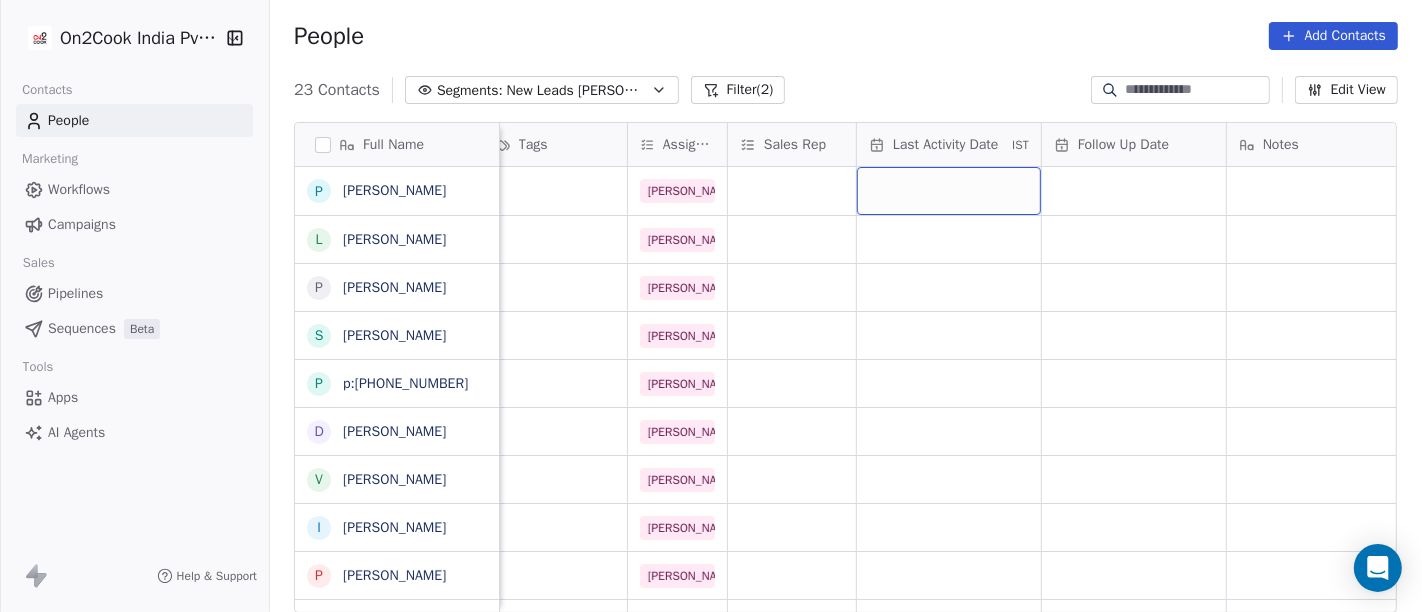 click at bounding box center (949, 191) 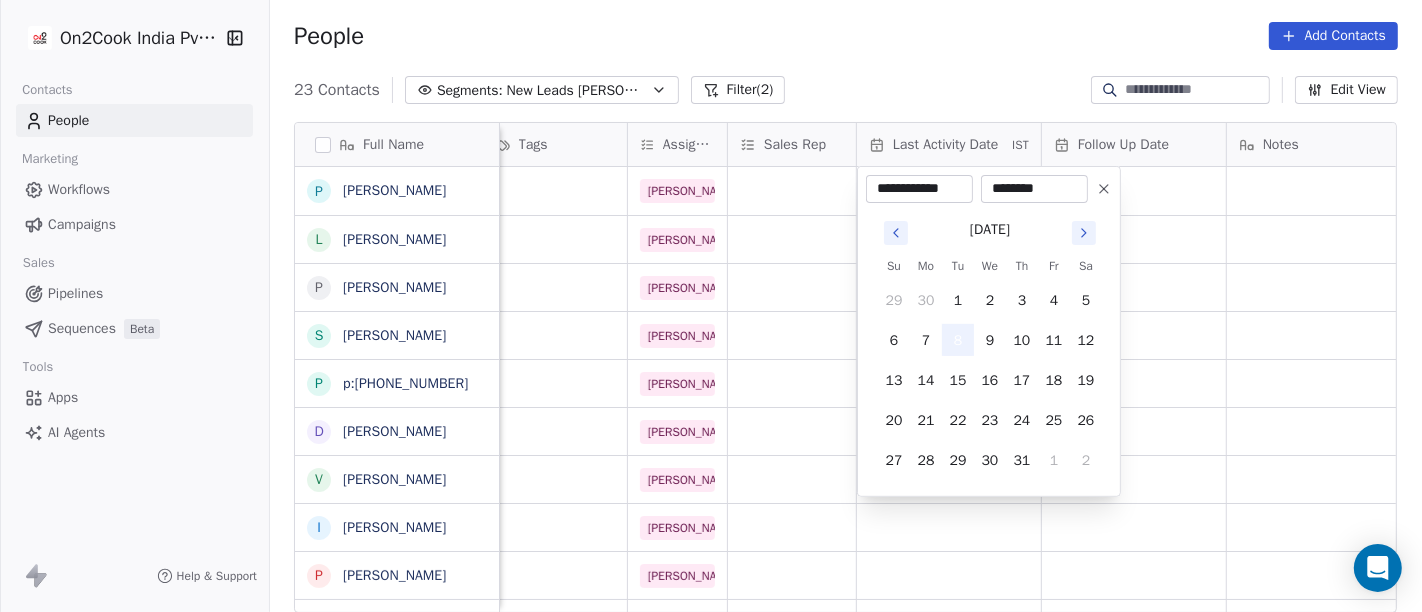 click on "8" at bounding box center (958, 340) 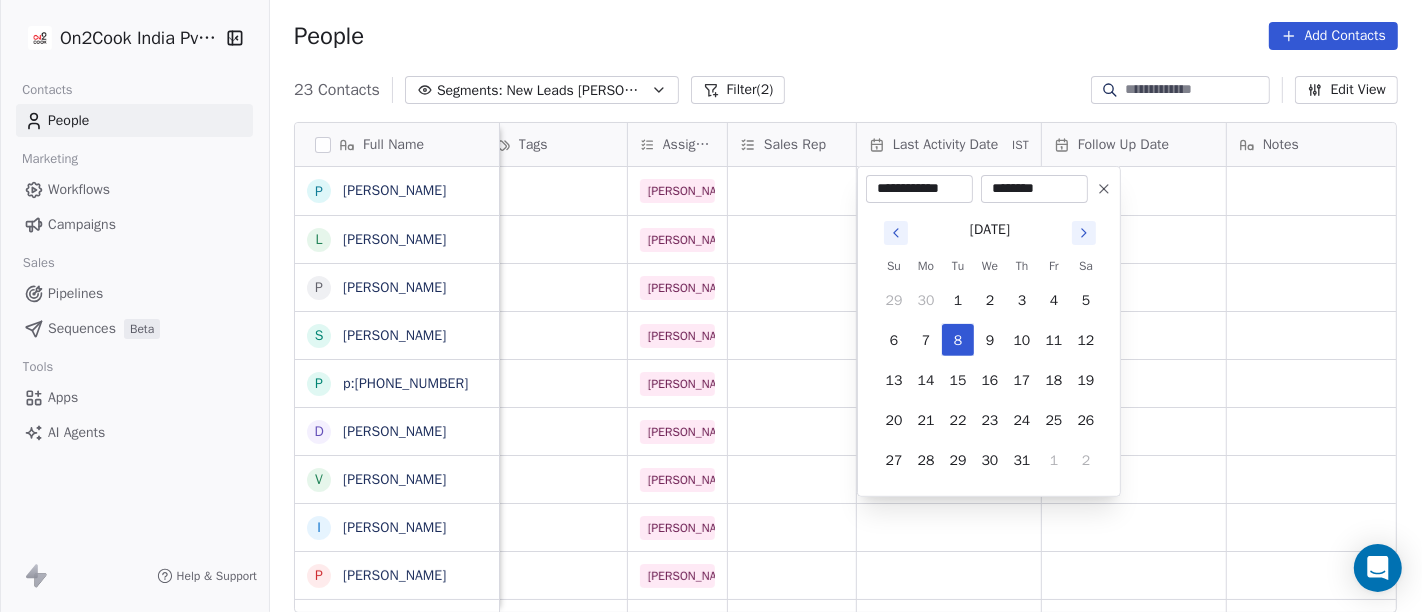 click on "On2Cook India Pvt. Ltd. Contacts People Marketing Workflows Campaigns Sales Pipelines Sequences Beta Tools Apps AI Agents Help & Support People  Add Contacts 23 Contacts Segments: New Leads Salim Filter  (2) Edit View Tag Add to Sequence Full Name P Pawan Dhingra L Laksshay Rajput P Pankaj Bafna S Surinder Jagga p p:+917030292135 D Dileep Singh Gaharwar V Vijendra singh I Indrajit Paul P Prince Singh A Ashwani Sharma A AMIT TANEJA Y Yogesh Pawar A Ambuj A Anshuman R Rohit M Mumma's boy cafe and restaurant. A Amardeep Chandarwanshi S Sanjay Chalana j jarad suhas pandrinath M Maha SHIV marketing L Lobzang Tandup S Sunil Bagdi a archit sharma location Created Date IST Lead Status Tags Assignee Sales Rep Last Activity Date IST Follow Up Date Notes Call Attempts Website zomato link   delhi Jul 03, 2025 09:59 PM Salim   gurugram Jul 03, 2025 09:54 PM Salim   delhi Jul 03, 2025 09:04 PM Salim   chandigarh Jul 03, 2025 09:04 PM Salim   Jul 03, 2025 08:36 PM Salim   bhopal Jul 03, 2025 08:33 PM Salim   Select City" at bounding box center (711, 306) 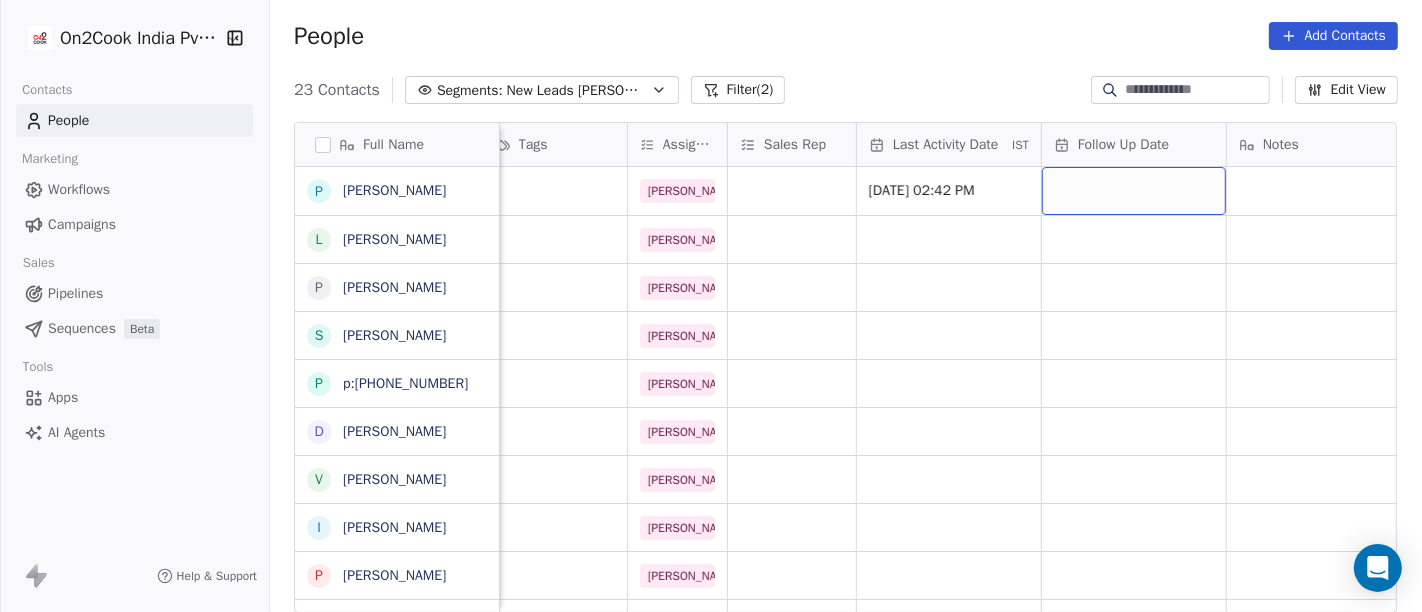 click at bounding box center (1134, 191) 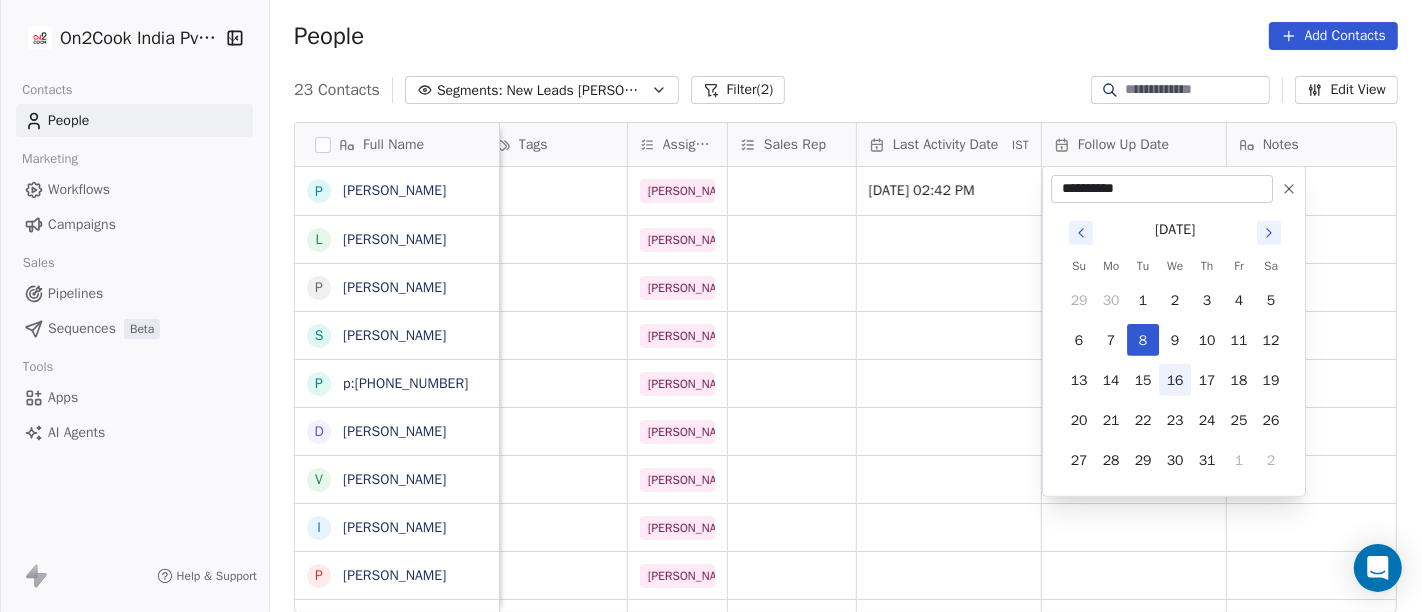 click on "16" at bounding box center [1175, 380] 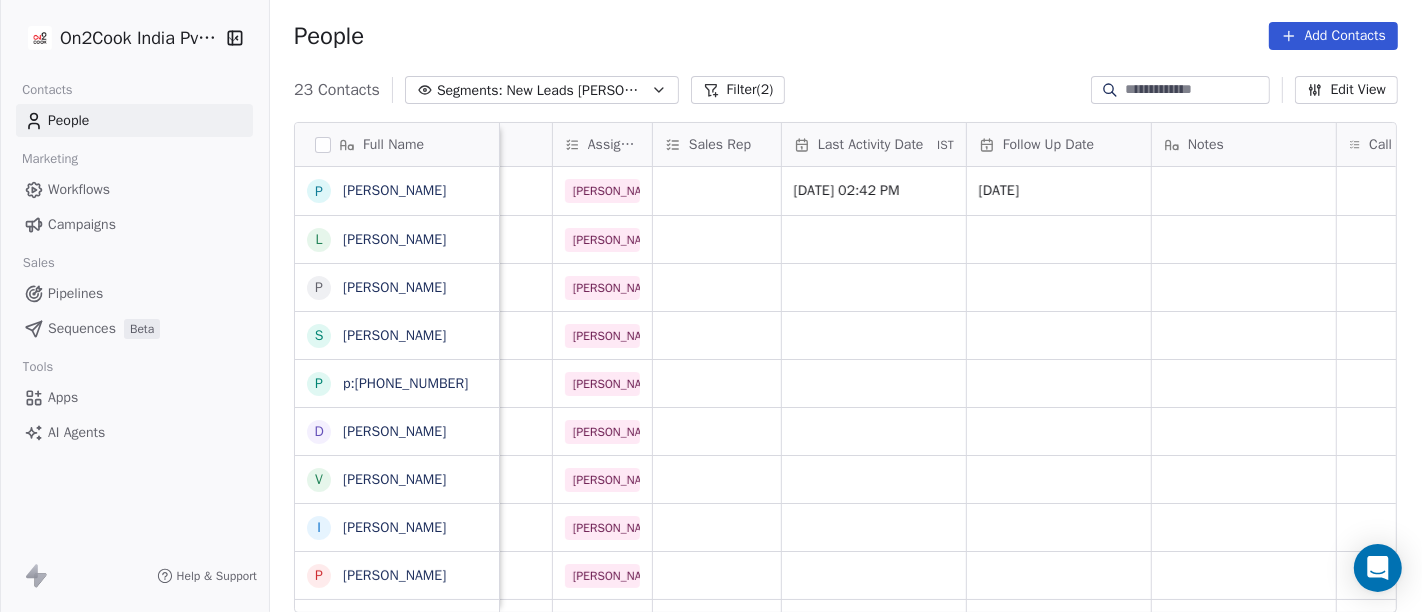 scroll, scrollTop: 0, scrollLeft: 1013, axis: horizontal 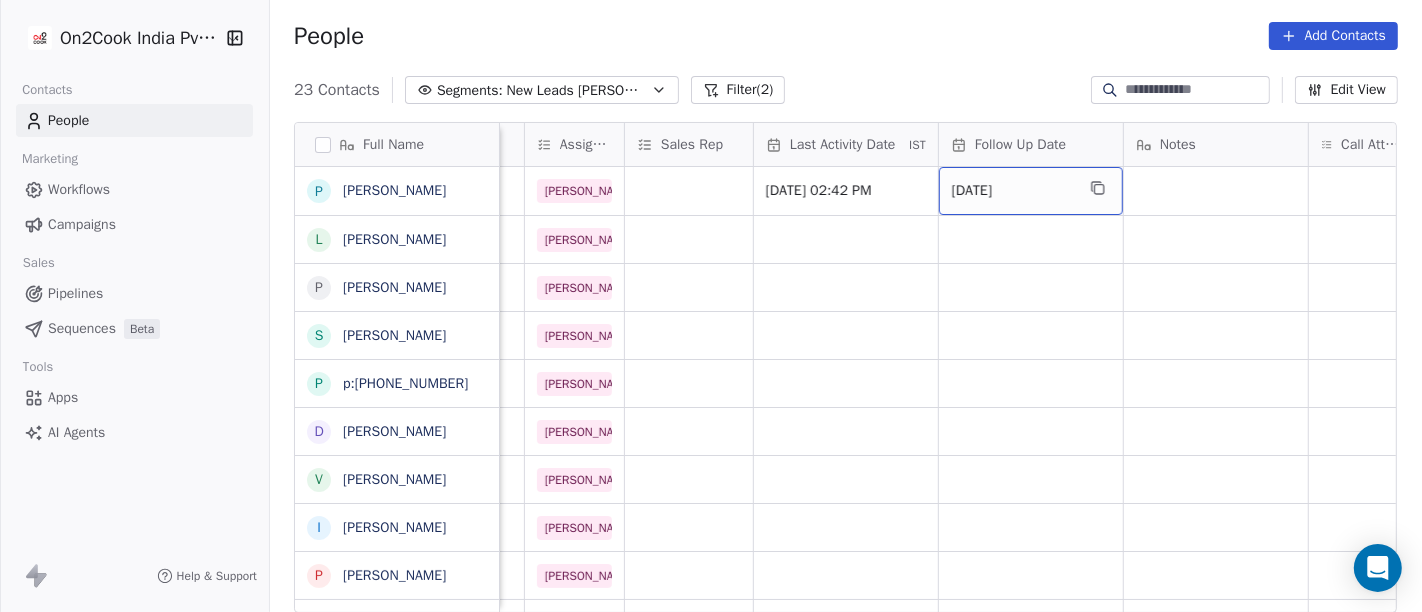 click on "16/07/2025" at bounding box center (1013, 191) 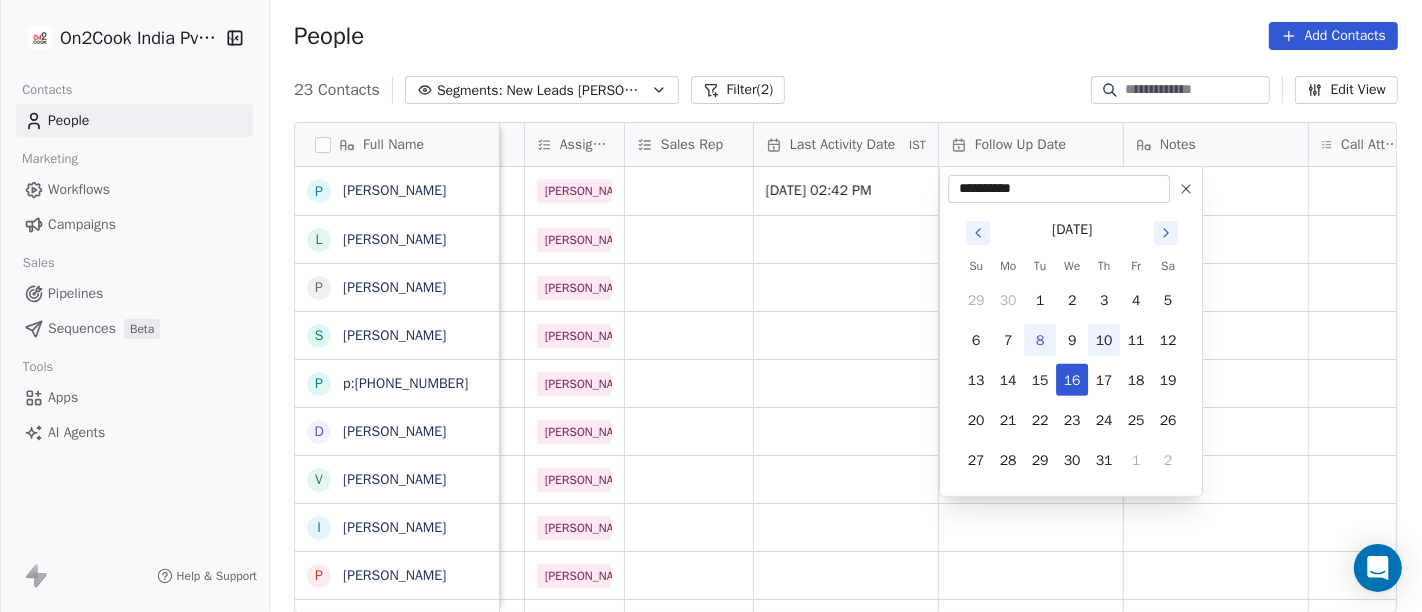 click on "10" at bounding box center (1104, 340) 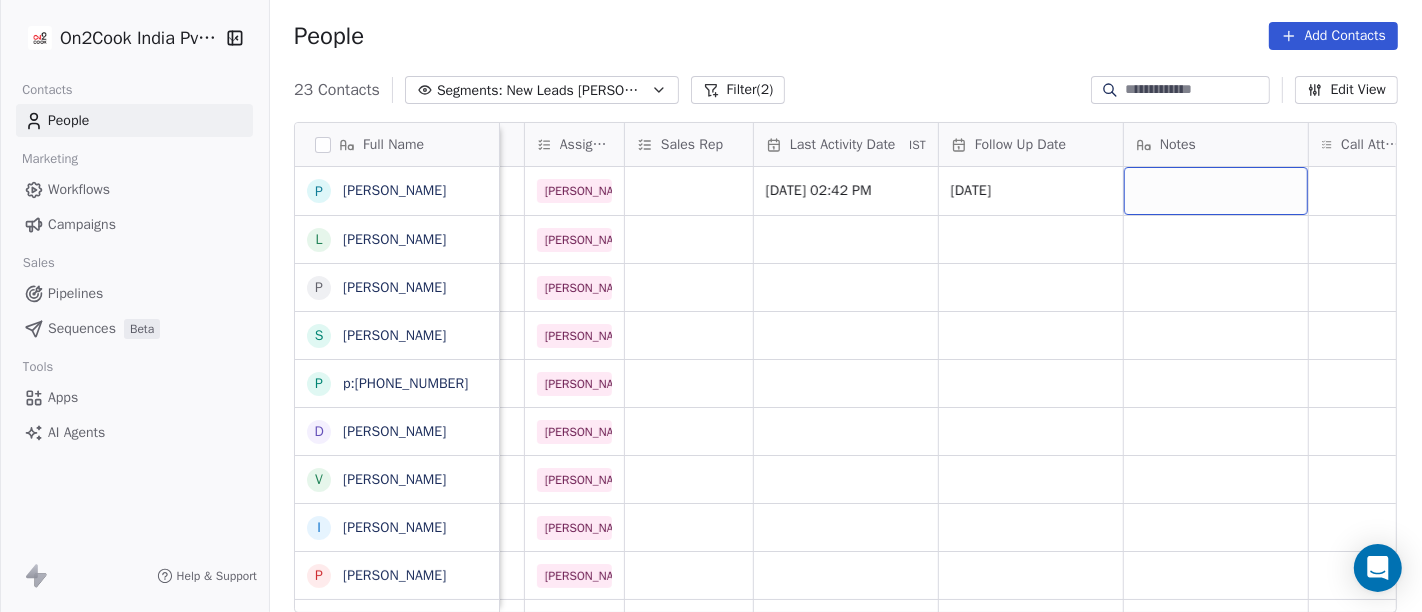 click at bounding box center (1216, 191) 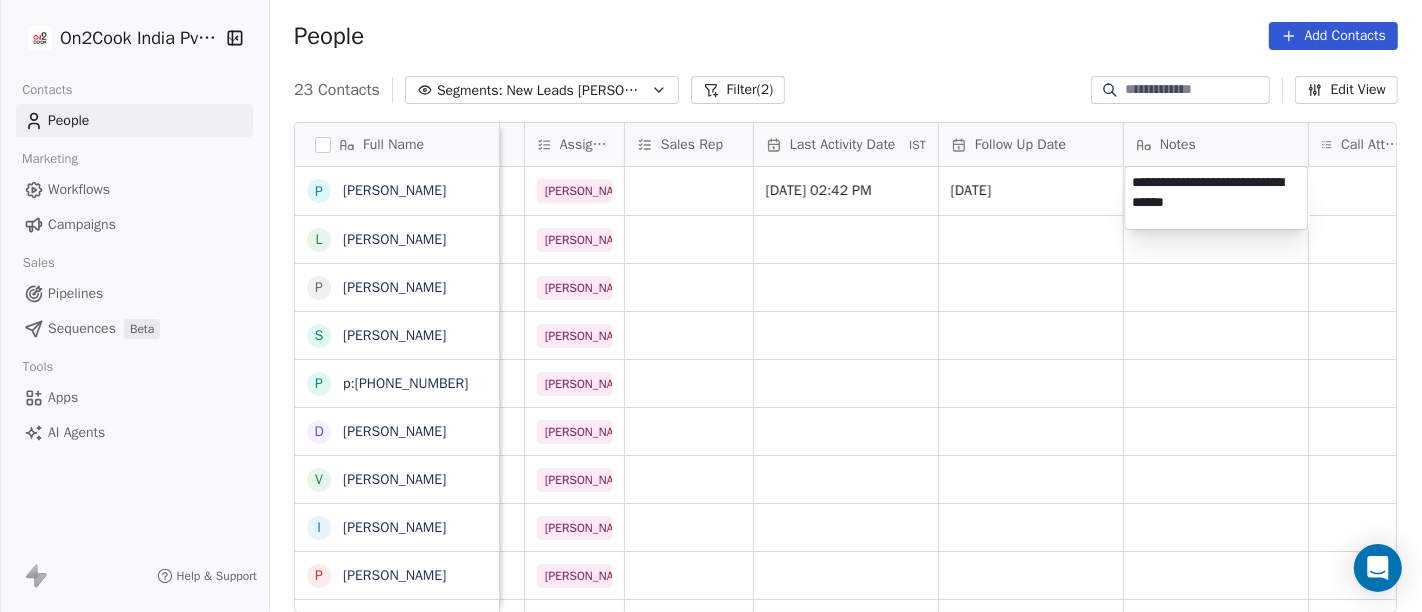 type on "**********" 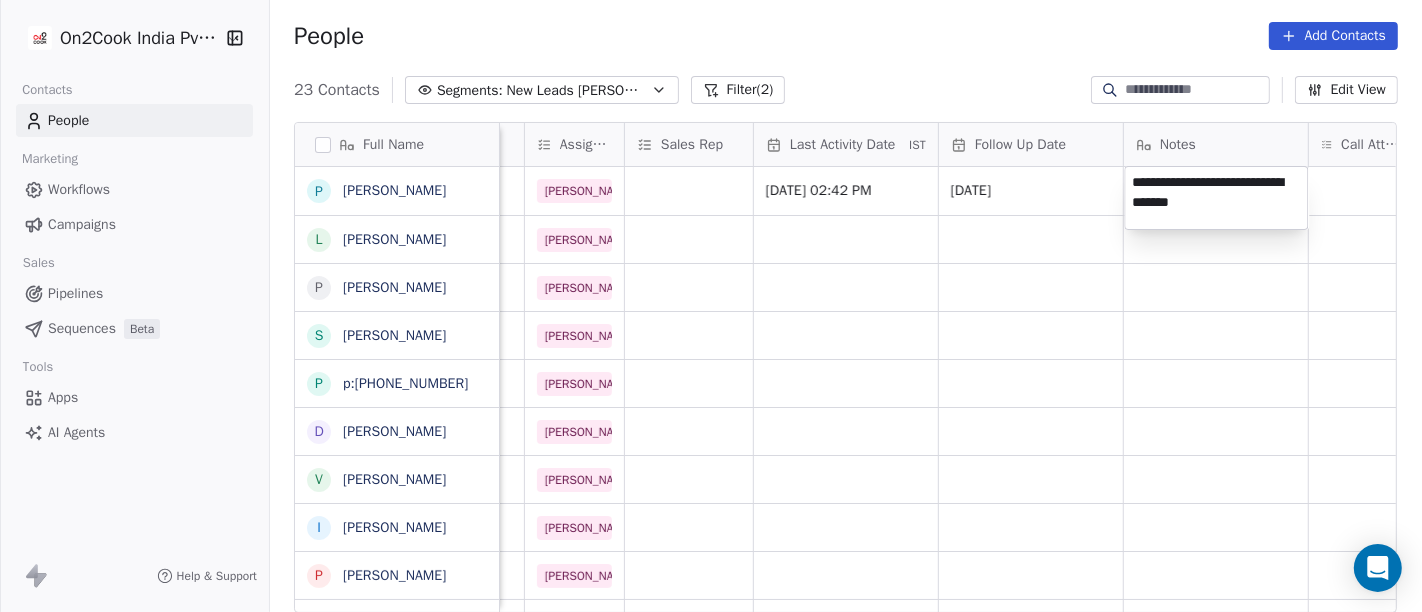 drag, startPoint x: 1174, startPoint y: 433, endPoint x: 1186, endPoint y: 400, distance: 35.1141 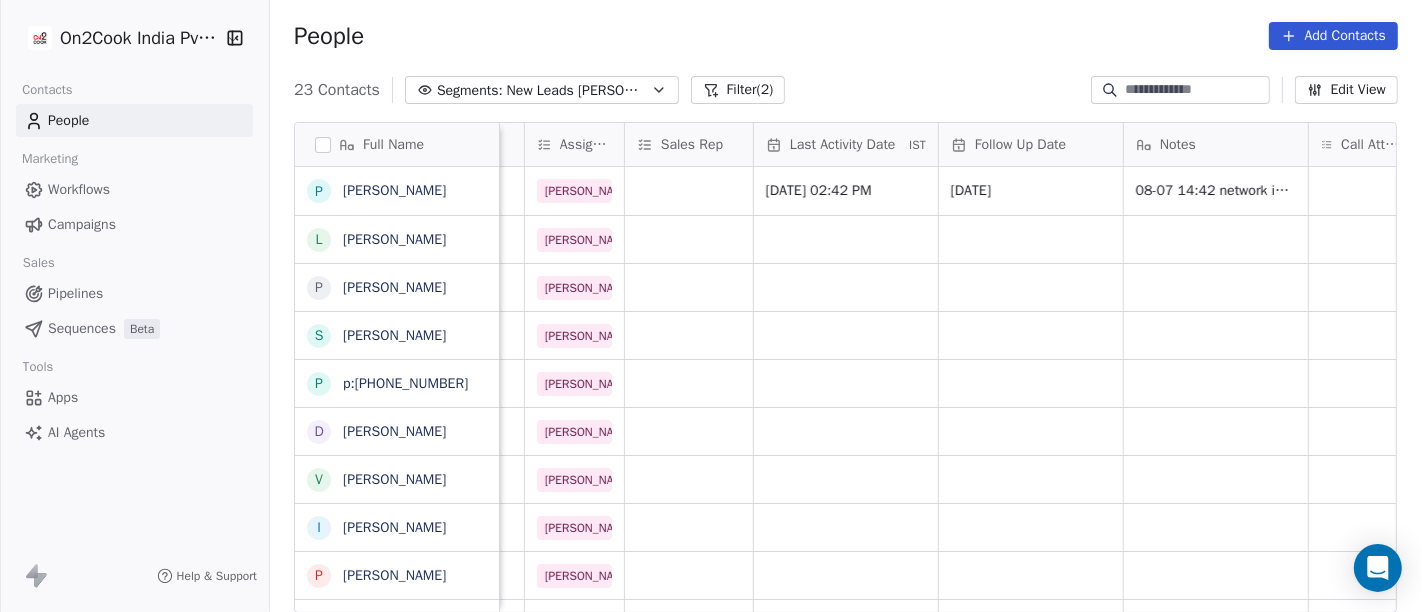 scroll, scrollTop: 0, scrollLeft: 1051, axis: horizontal 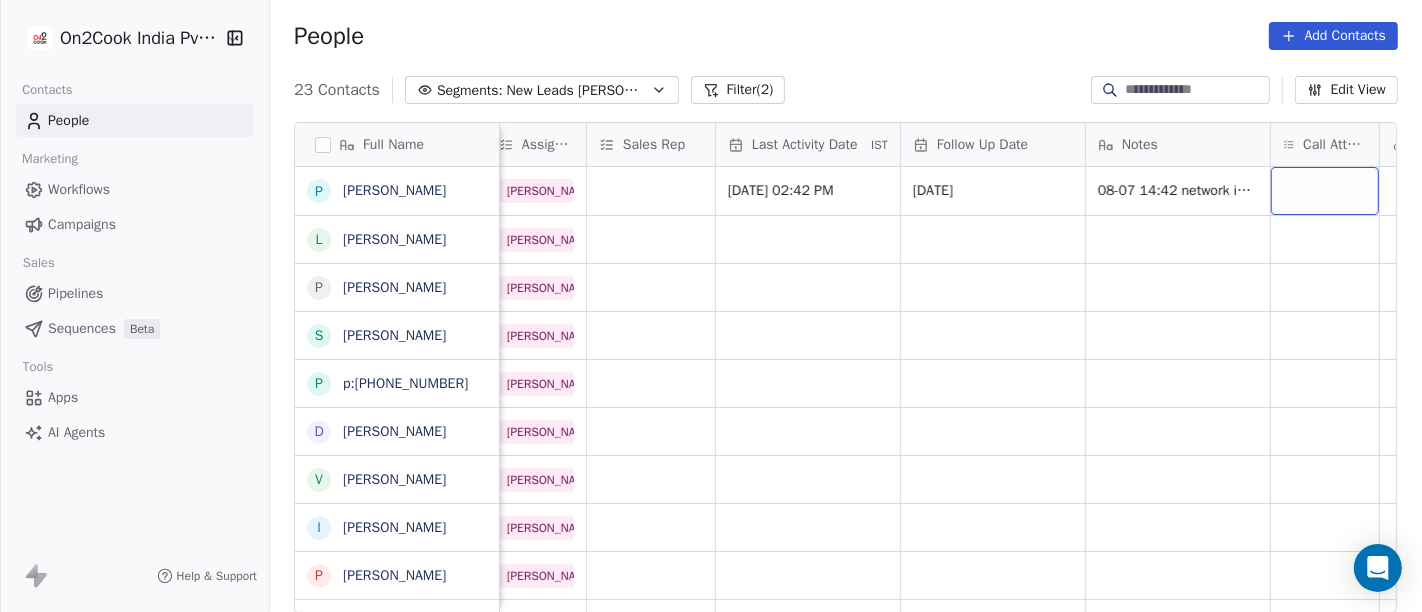 click at bounding box center (1325, 191) 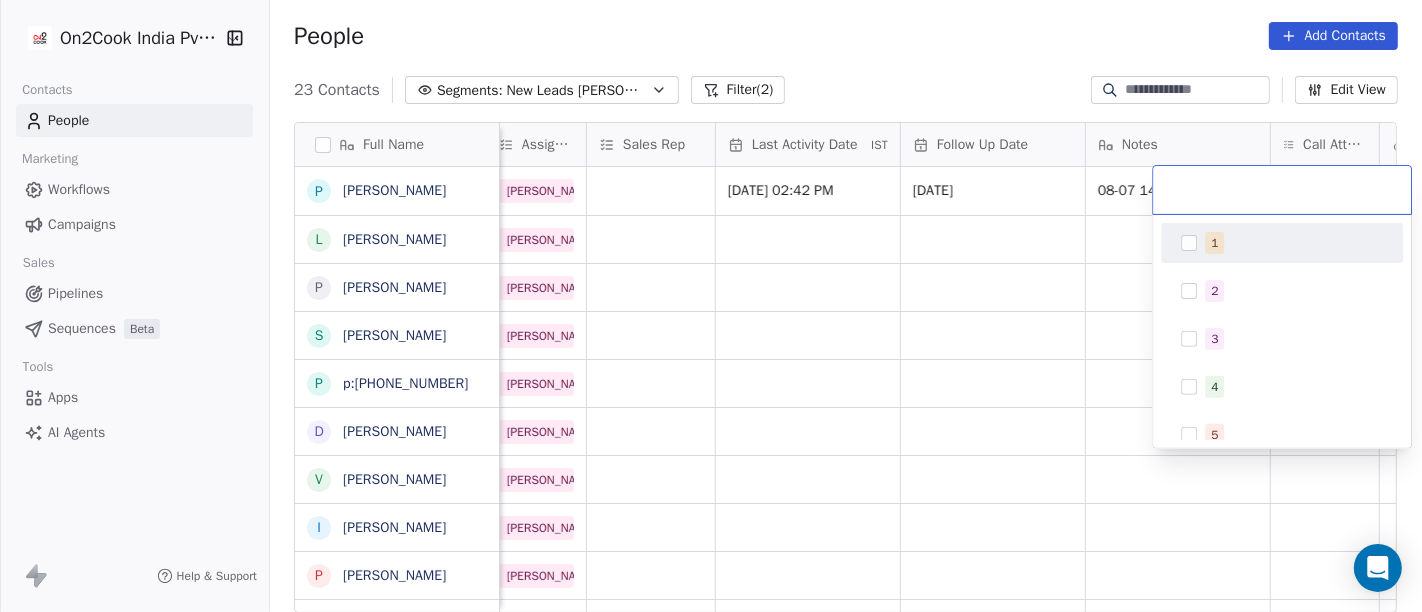 click on "1" at bounding box center [1294, 243] 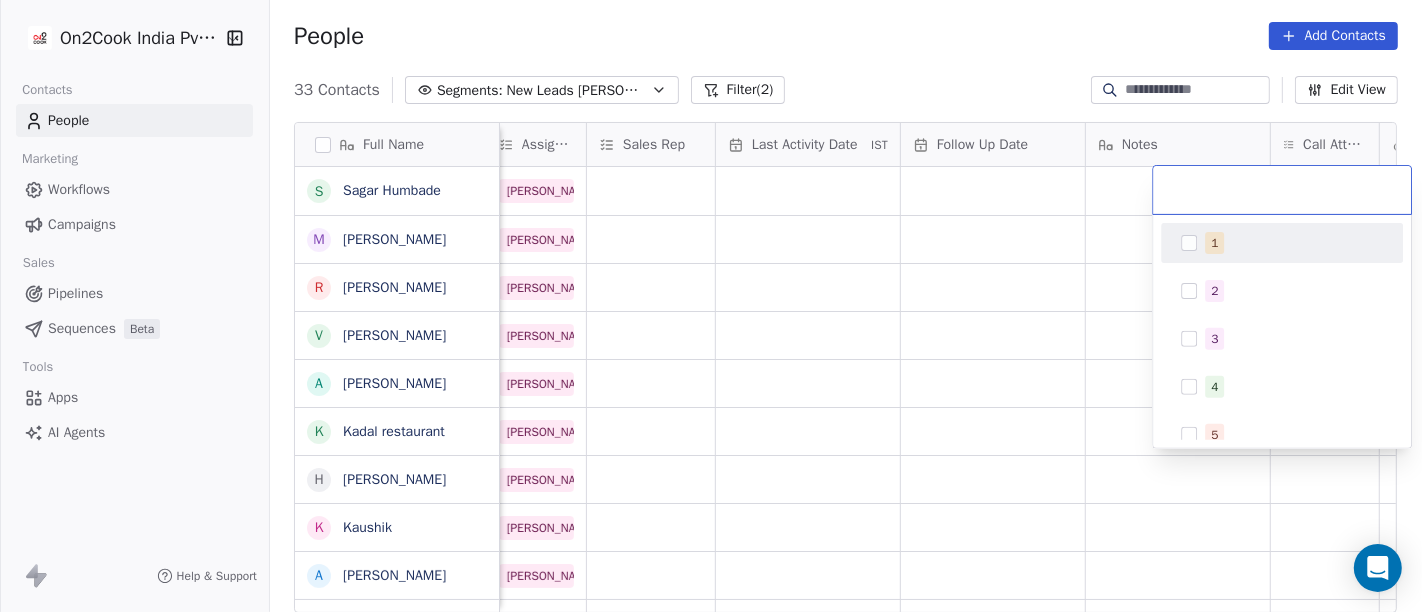 click on "On2Cook India Pvt. Ltd. Contacts People Marketing Workflows Campaigns Sales Pipelines Sequences Beta Tools Apps AI Agents Help & Support People  Add Contacts 33 Contacts Segments: New Leads Salim Filter  (2) Edit View Tag Add to Sequence Full Name S Sagar Humbade M Mir Imteyaz Ali R Reuel Dhevadhayalan Naidoo V Vijay A Anurag choudhary K Kadal restaurant H Harpal singh K Kaushik A Amit Kotadia R Ritesh Singh P Pawan Dhingra L Laksshay Rajput P Pankaj Bafna S Surinder Jagga p p:+917030292135 D Dileep Singh Gaharwar V Vijendra singh I Indrajit Paul P Prince Singh A Ashwani Sharma A AMIT TANEJA Y Yogesh Pawar A Ambuj A Anshuman R Rohit M Mumma's boy cafe and restaurant. A Amardeep Chandarwanshi S Sanjay Chalana j jarad suhas pandrinath M Maha SHIV marketing Created Date IST Lead Status Tags Assignee Sales Rep Last Activity Date IST Follow Up Date Notes Call Attempts Website zomato link outlet type Location   Jul 08, 2025 02:09 PM Salim executive_kitchens   Jul 08, 2025 01:29 PM Salim resort/hotels   Salim" at bounding box center (711, 306) 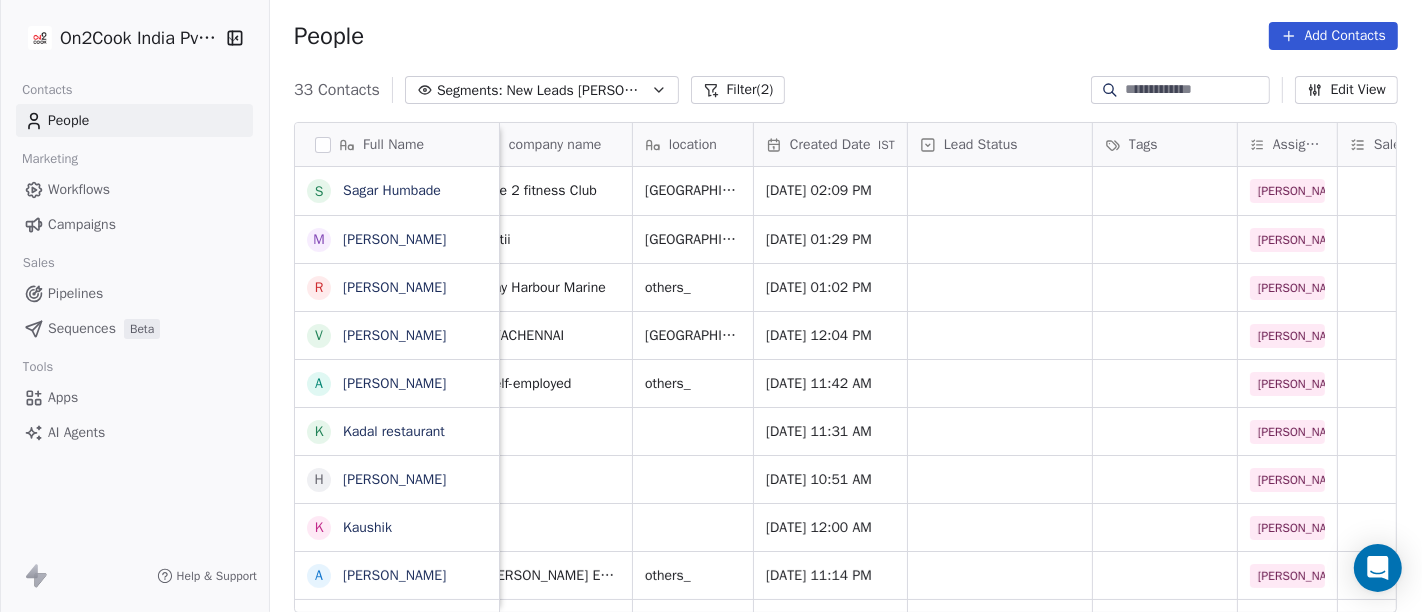 scroll, scrollTop: 0, scrollLeft: 0, axis: both 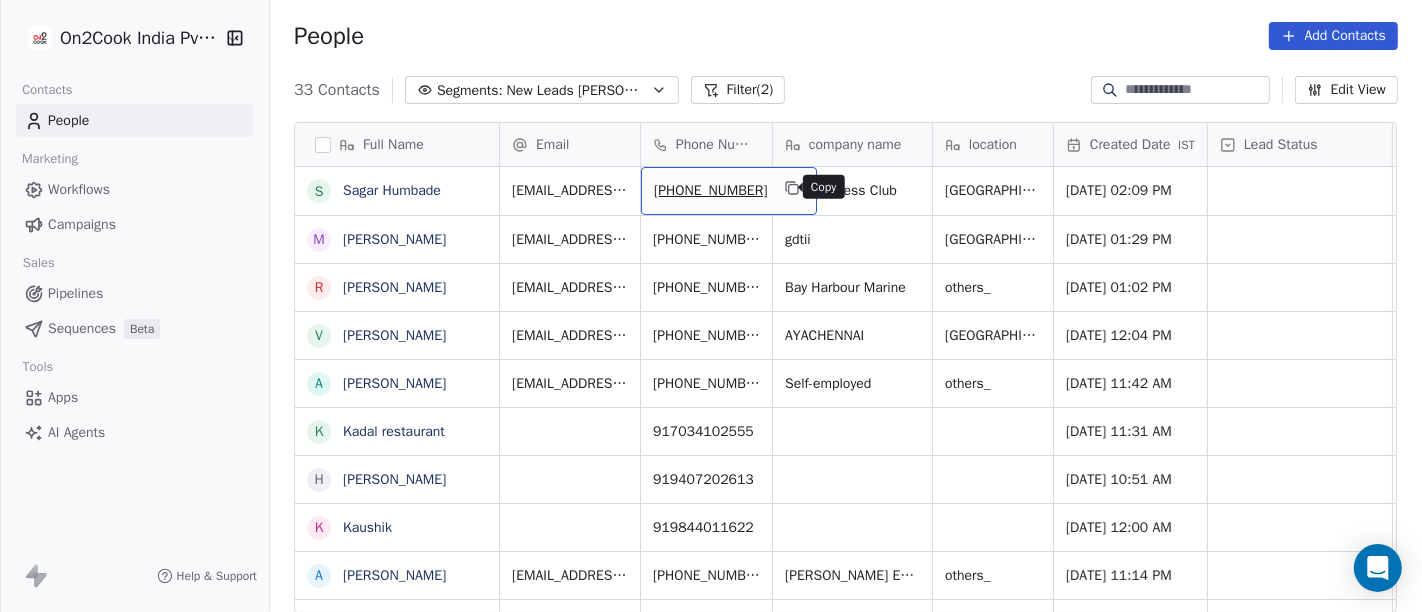 click 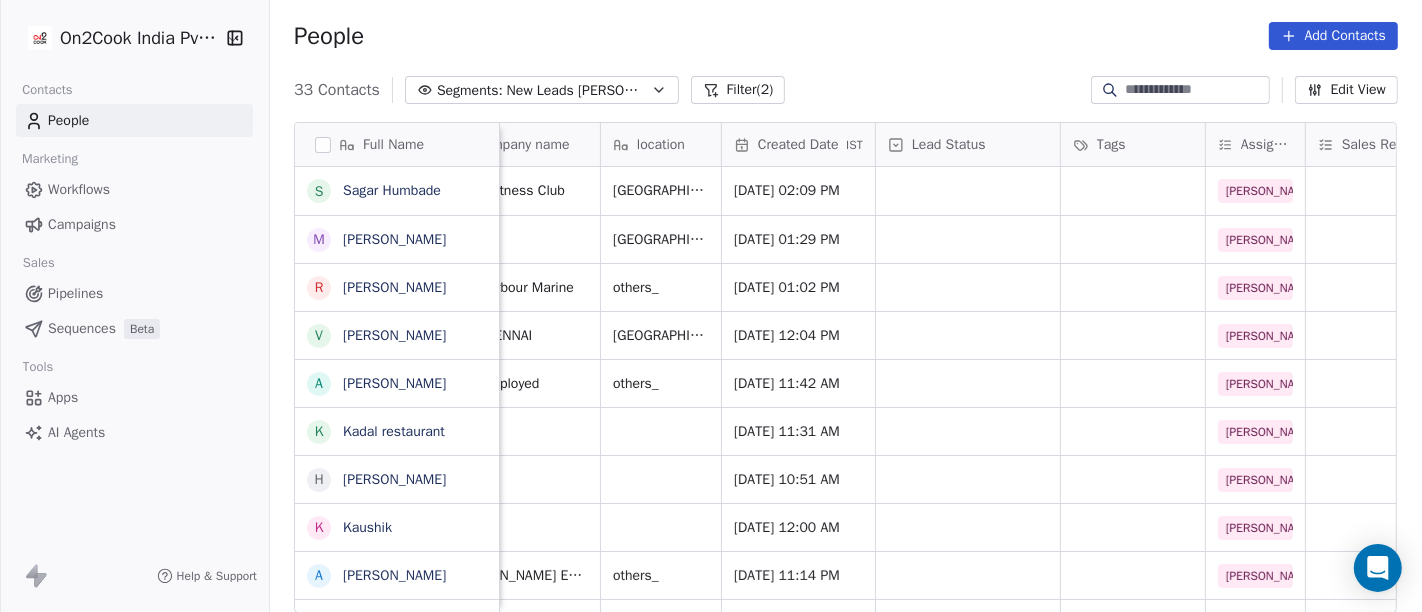 scroll, scrollTop: 0, scrollLeft: 333, axis: horizontal 